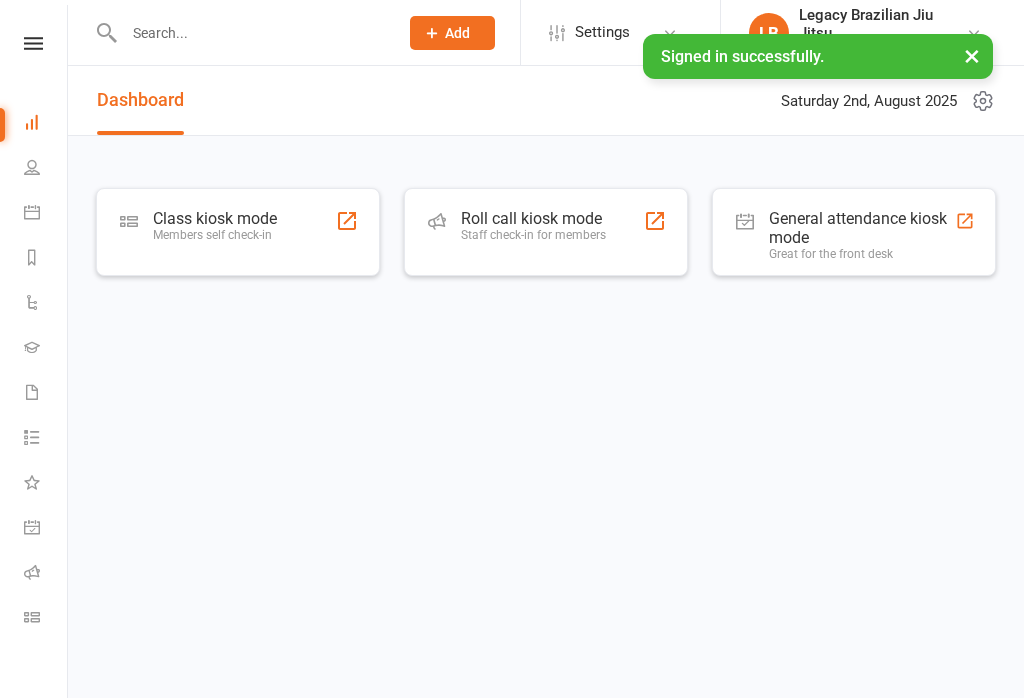 scroll, scrollTop: 0, scrollLeft: 0, axis: both 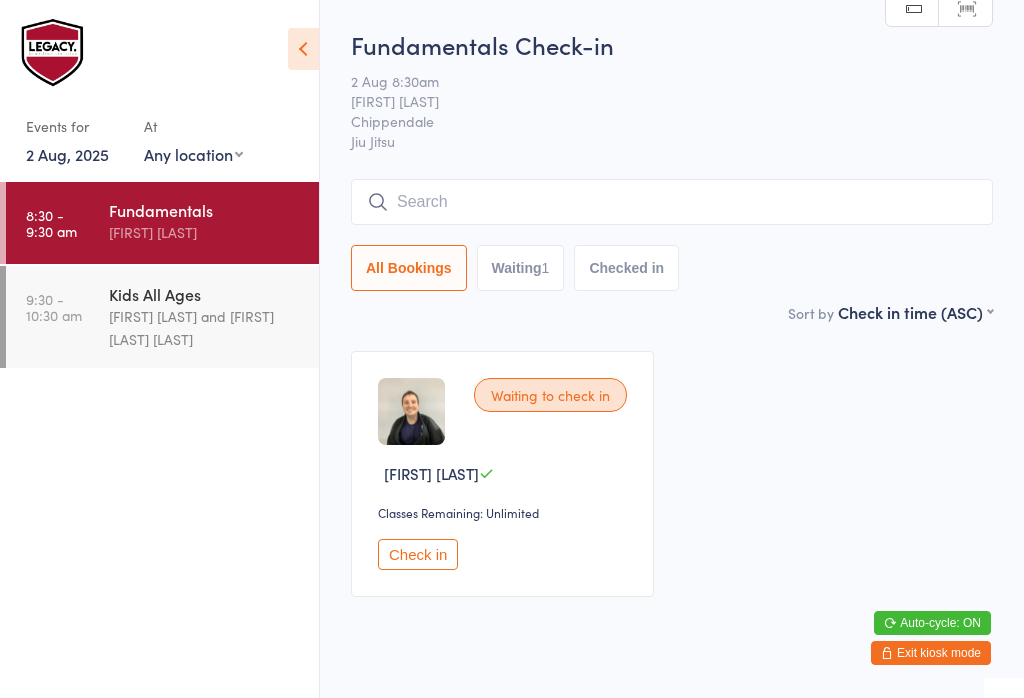 click at bounding box center [672, 202] 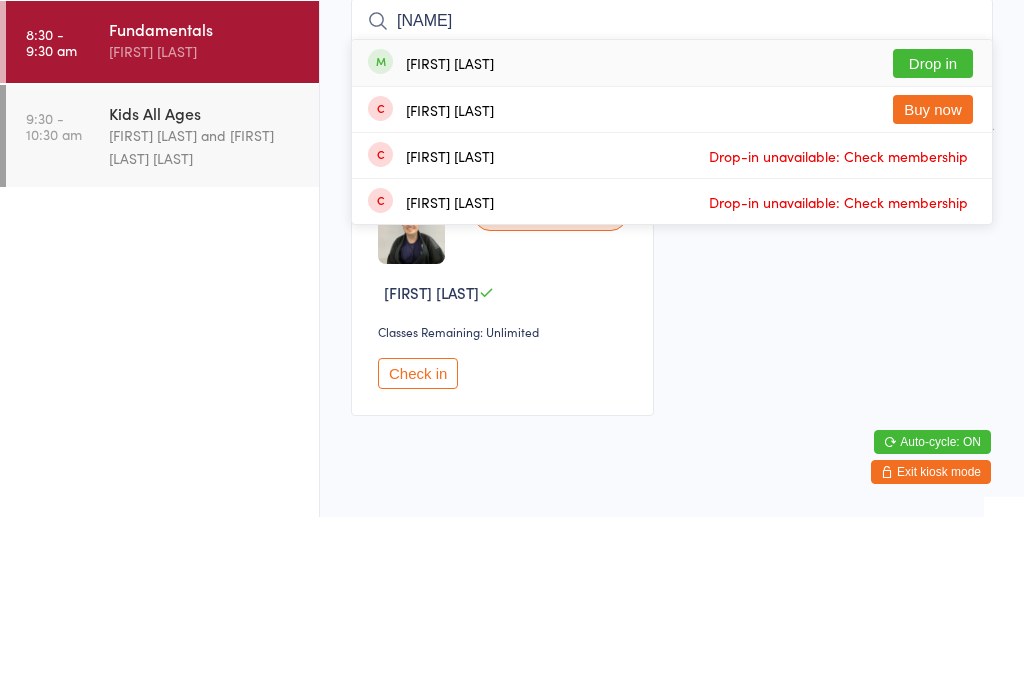 type on "[NAME]" 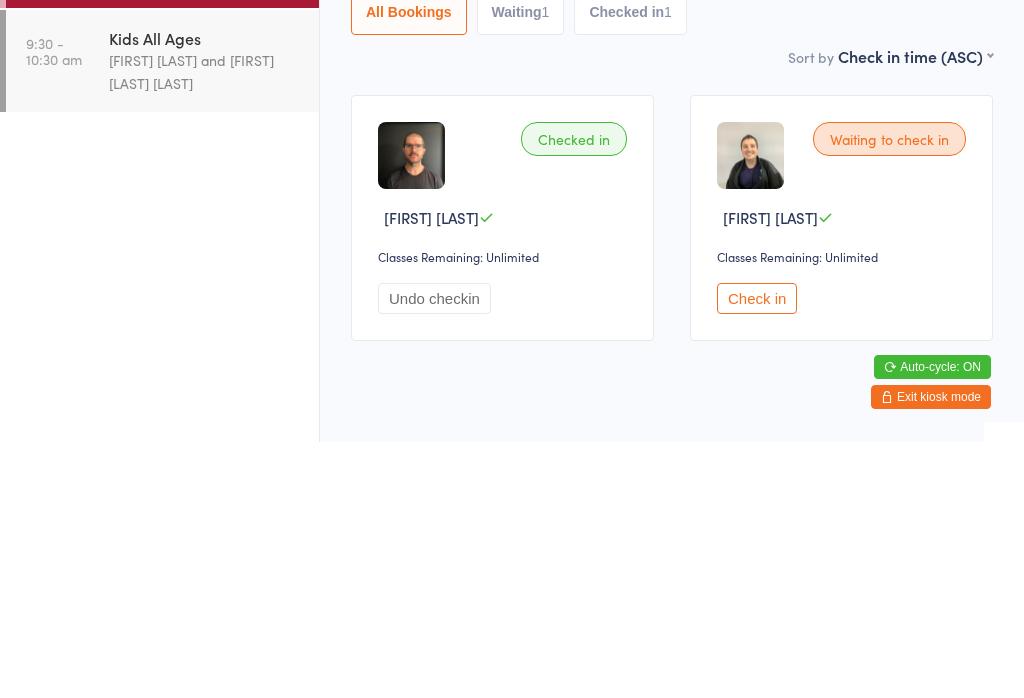 click on "Checked in" at bounding box center (574, 395) 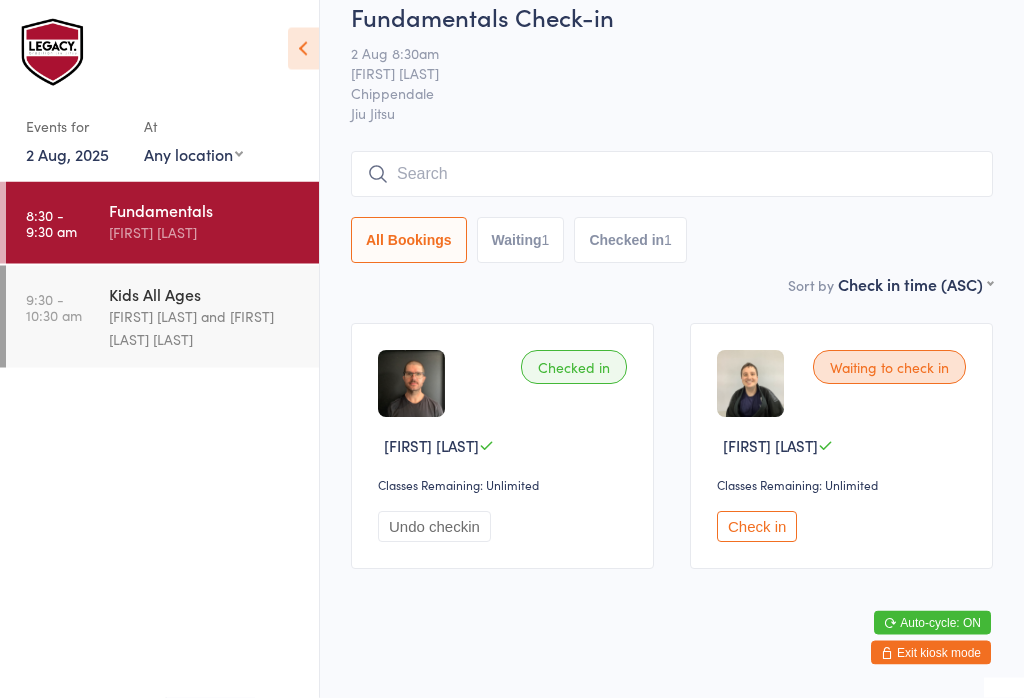 scroll, scrollTop: 26, scrollLeft: 0, axis: vertical 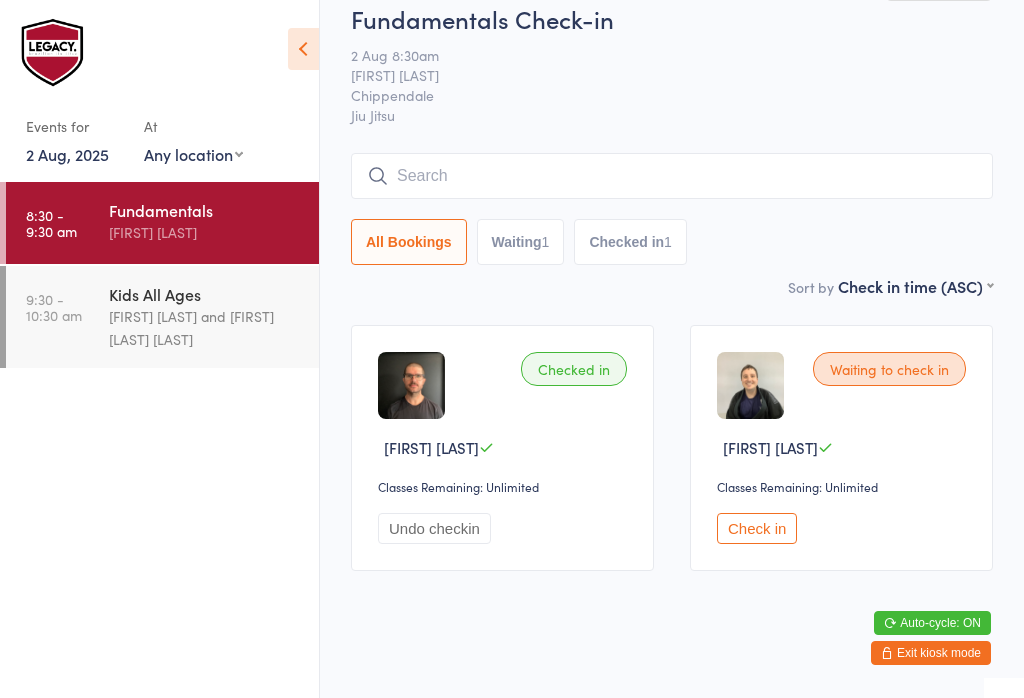 click at bounding box center [672, 176] 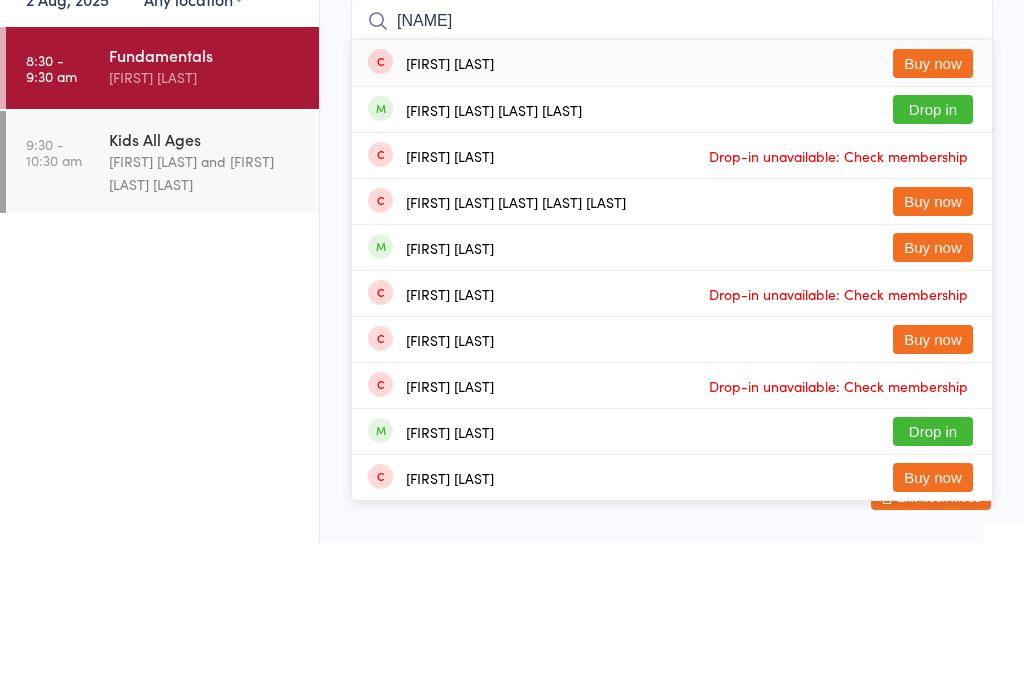 type on "[NAME]" 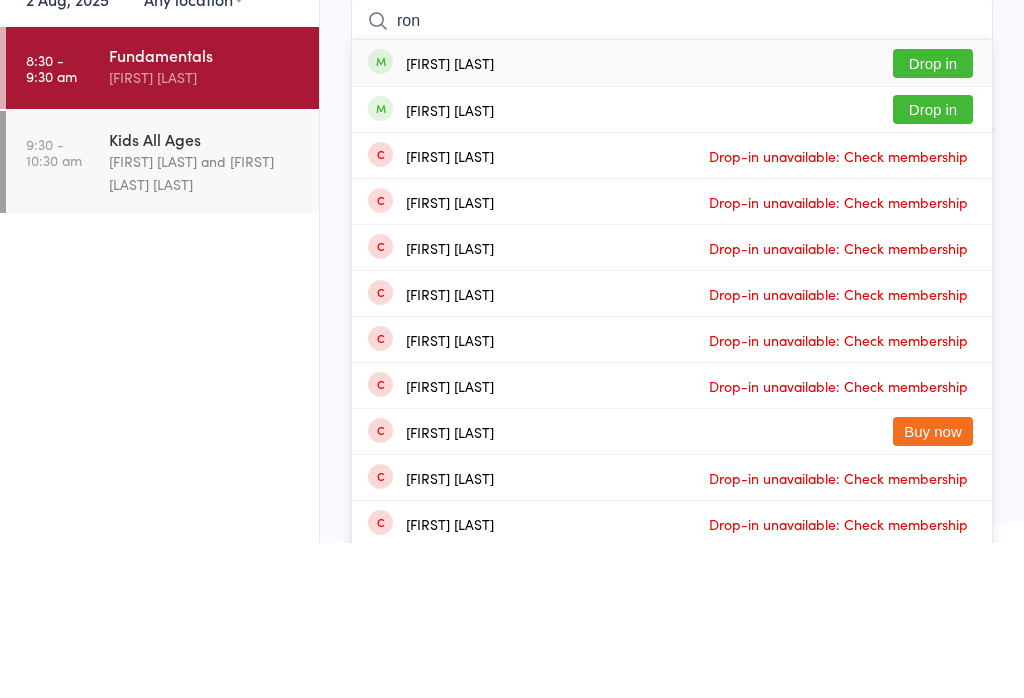 type on "ron" 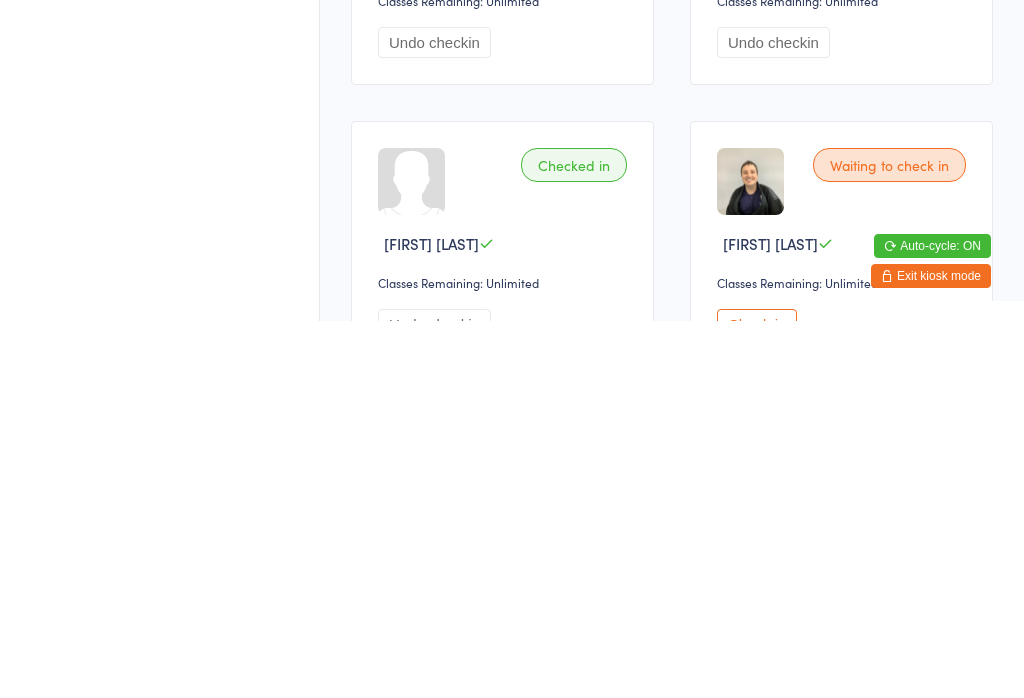 scroll, scrollTop: 44, scrollLeft: 0, axis: vertical 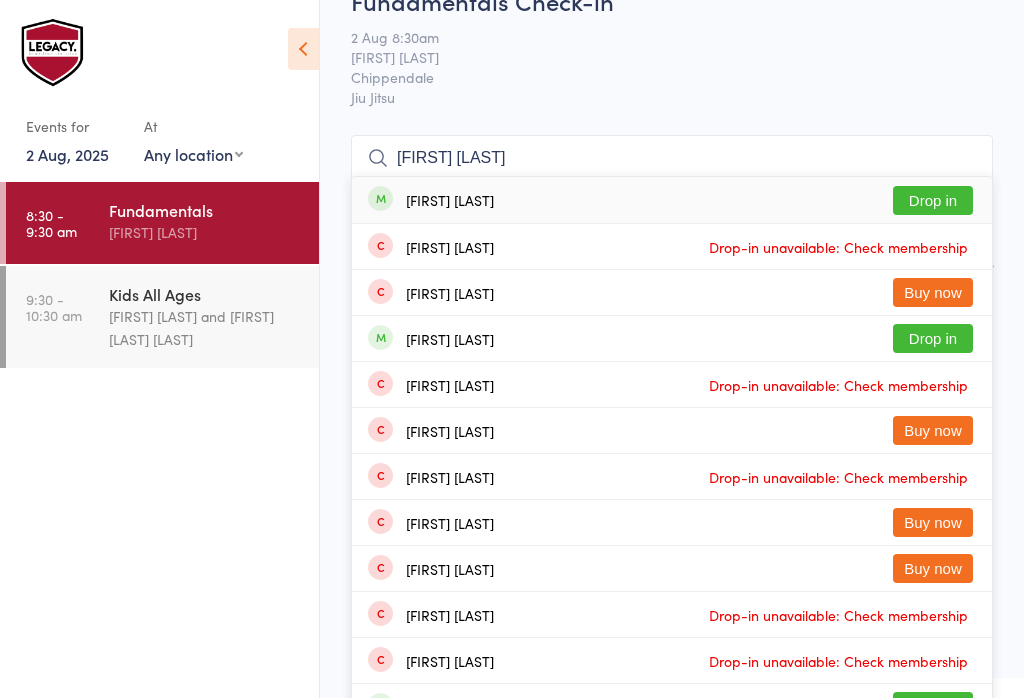 type on "[FIRST] [LAST]" 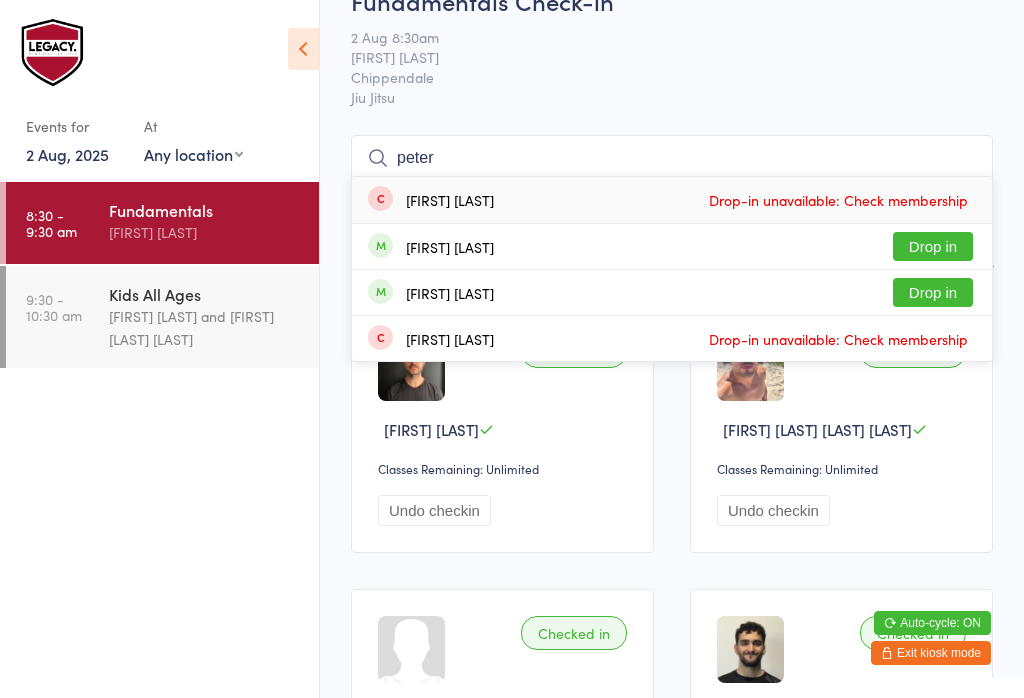 type on "peter" 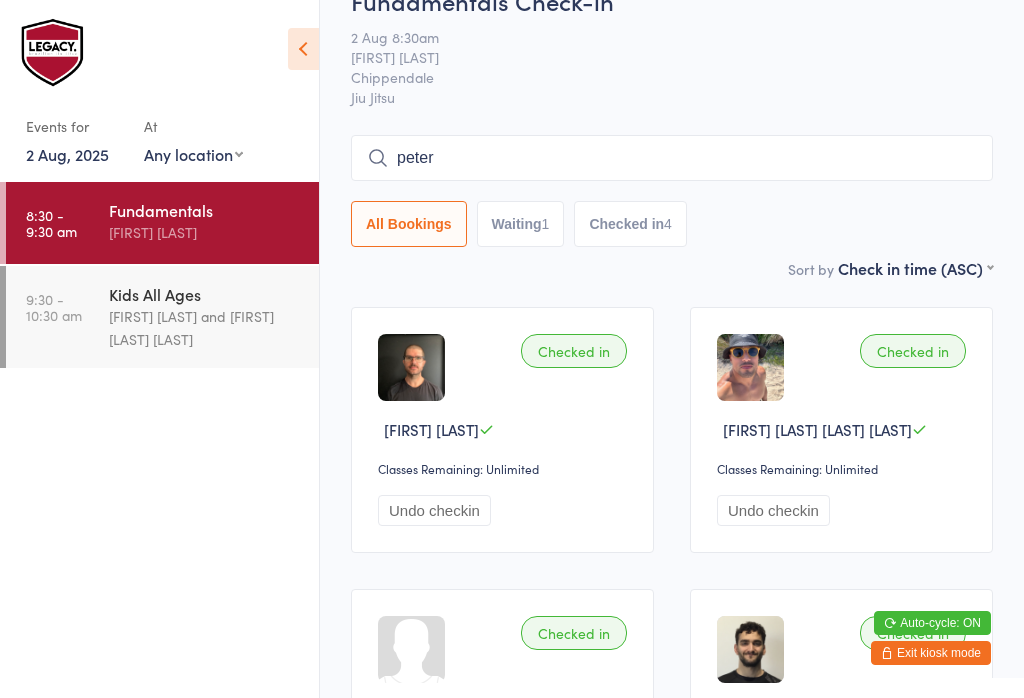 type 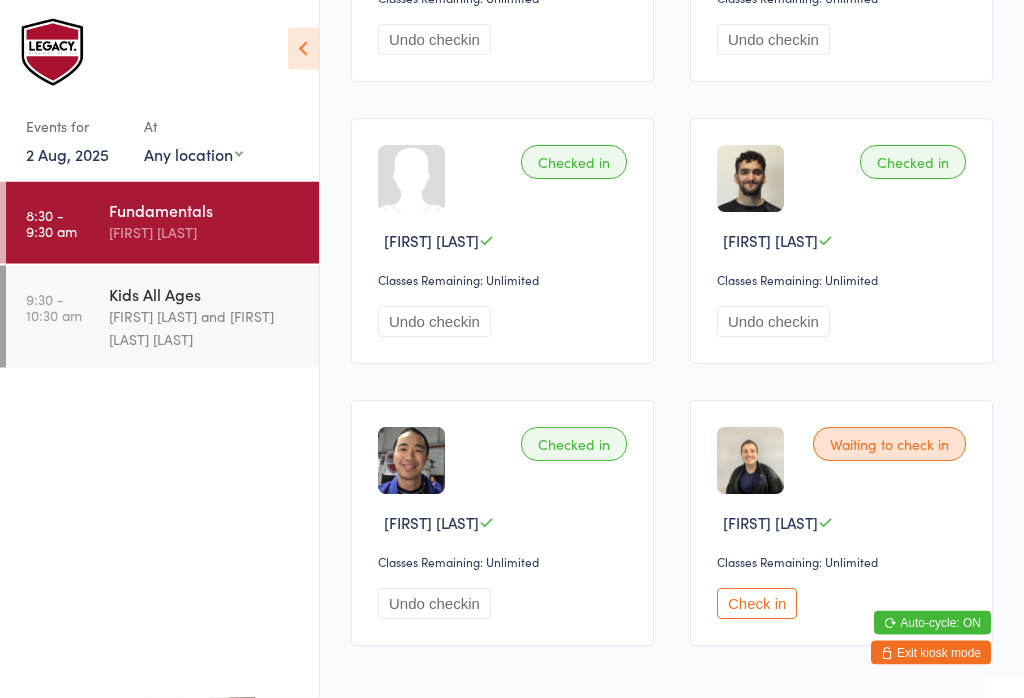 scroll, scrollTop: 592, scrollLeft: 0, axis: vertical 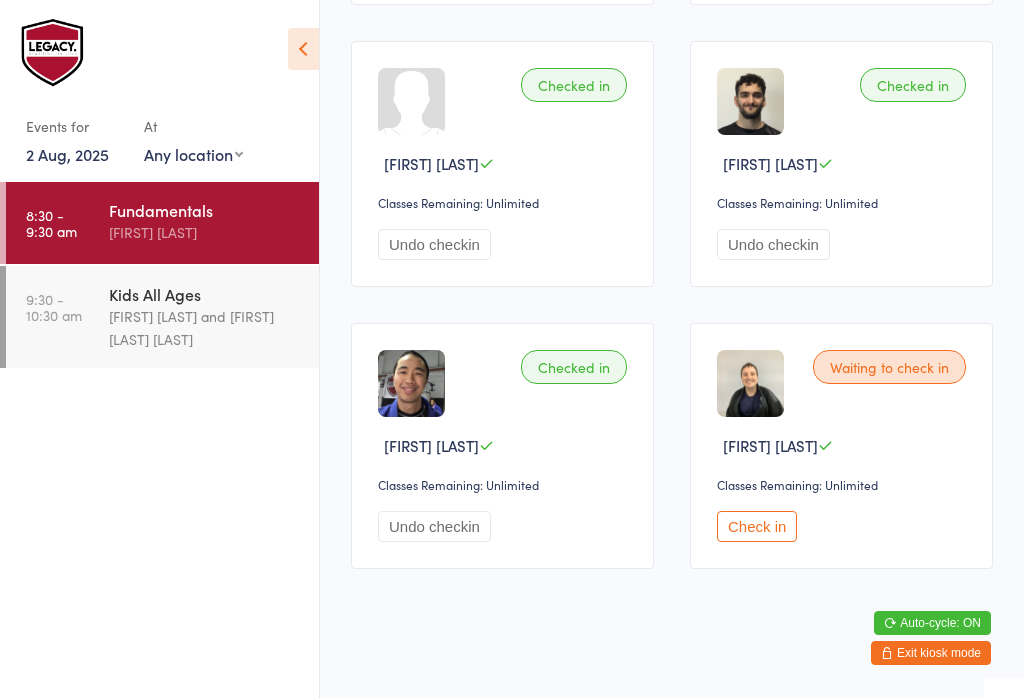 click on "Check in" at bounding box center [757, 526] 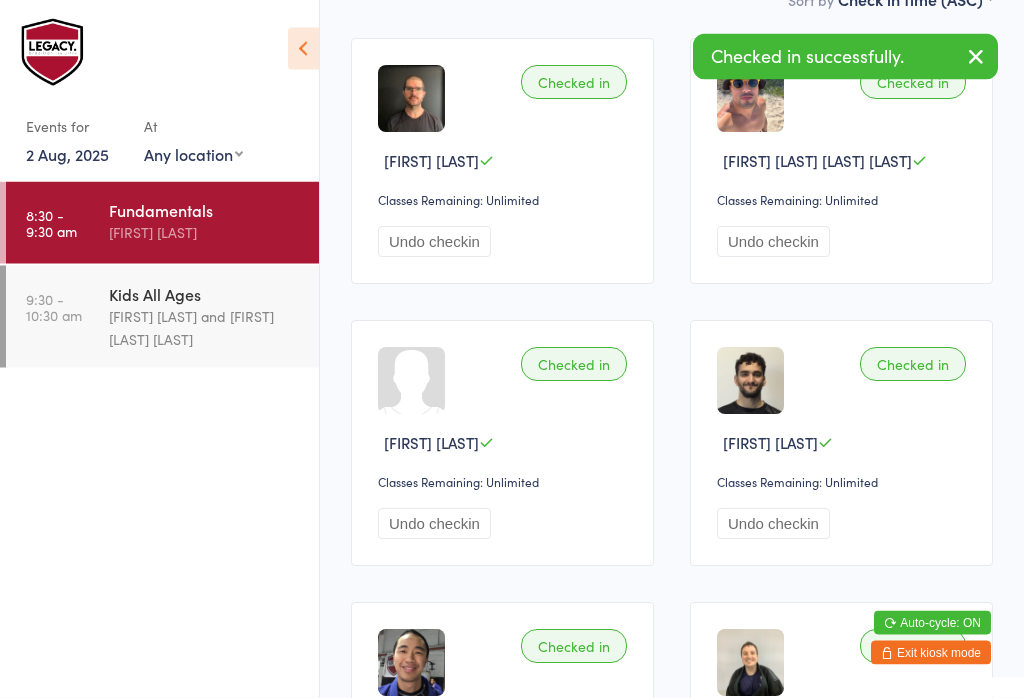 scroll, scrollTop: 313, scrollLeft: 0, axis: vertical 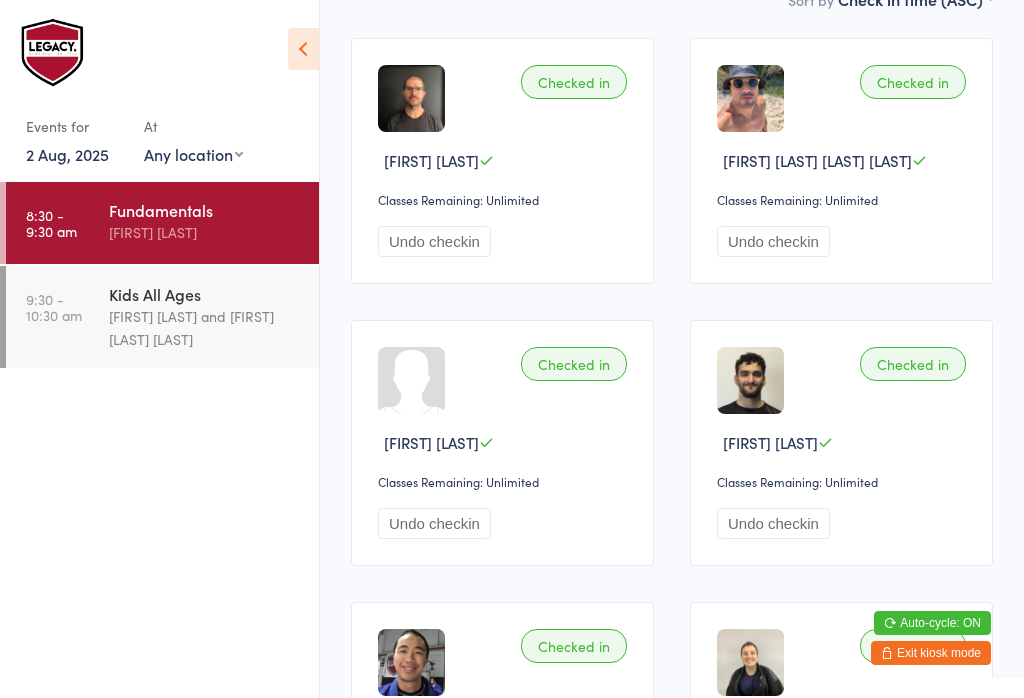click on "Werique [LAST] and Carlos Henrique [LAST]" at bounding box center (205, 328) 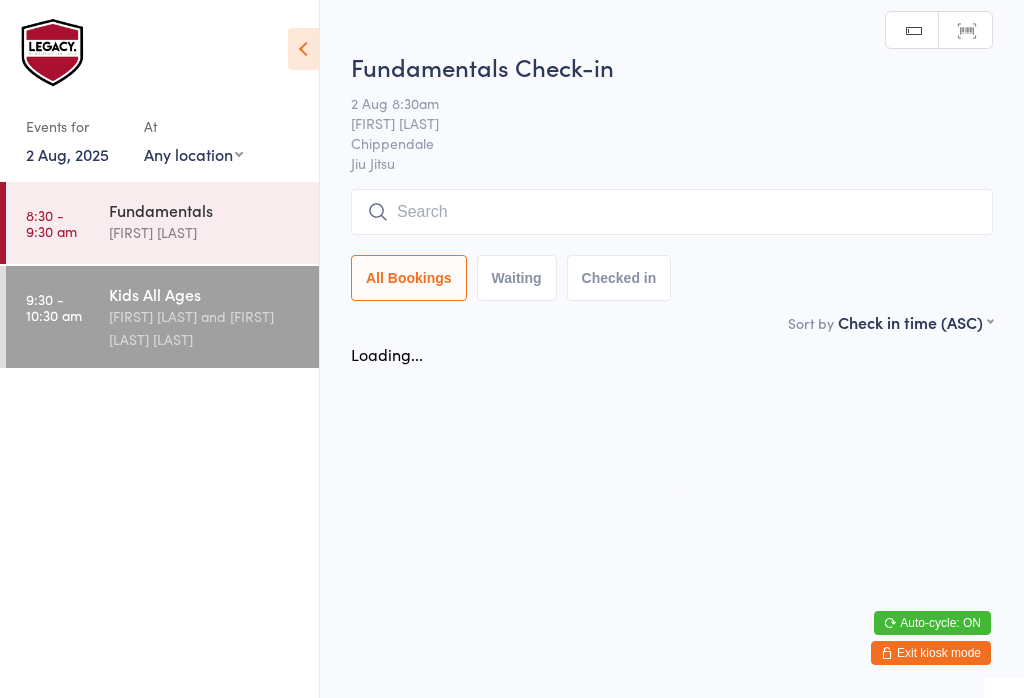 scroll, scrollTop: 0, scrollLeft: 0, axis: both 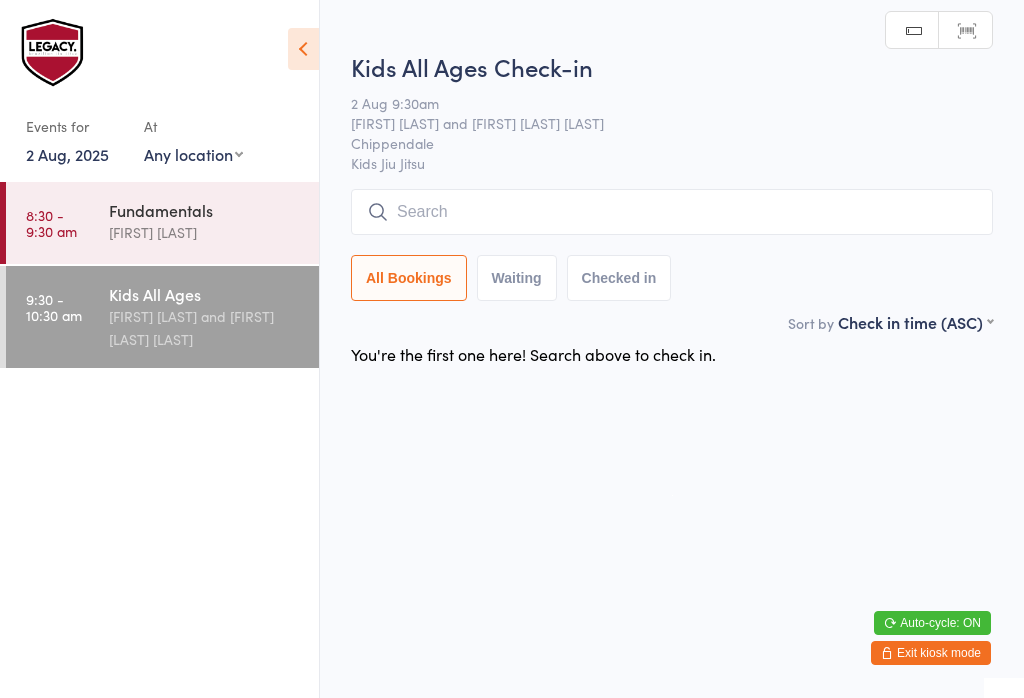 click at bounding box center [672, 212] 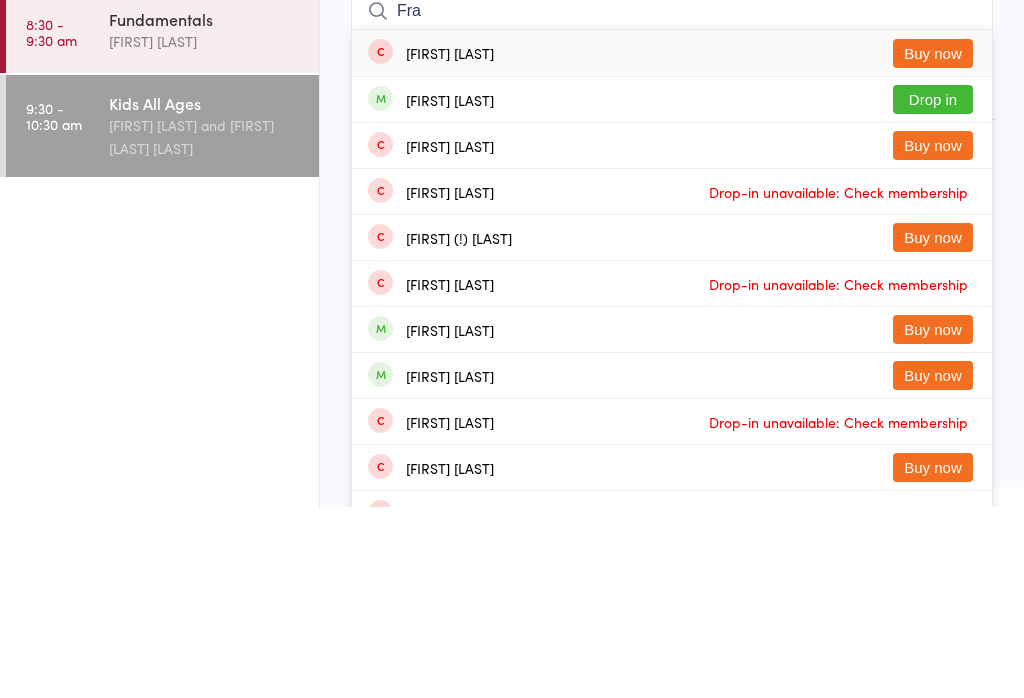 type on "Fra" 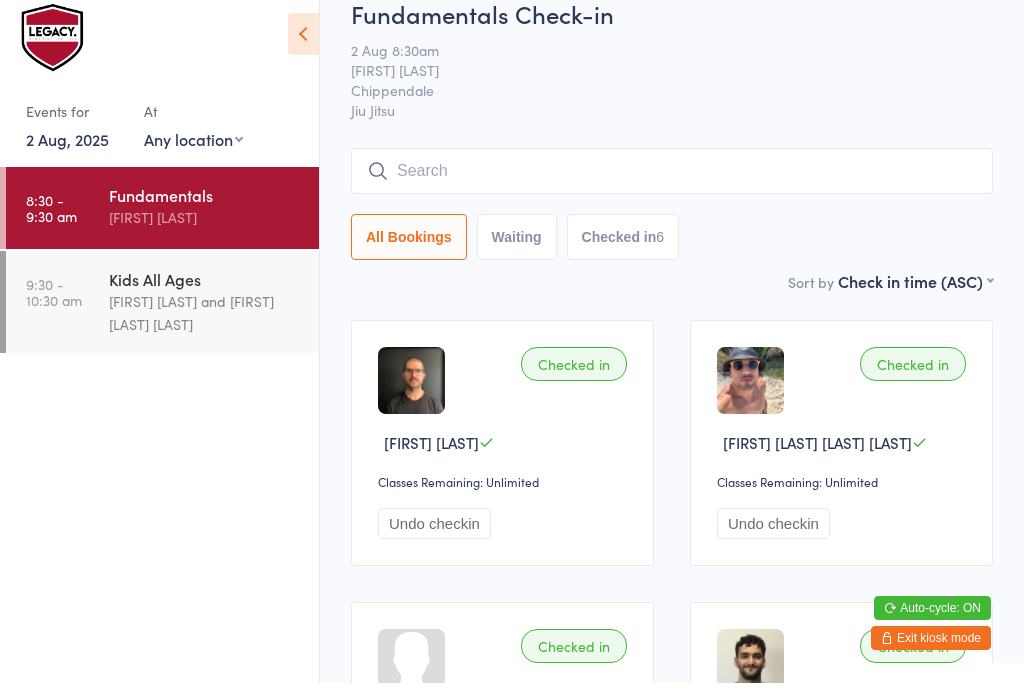 scroll, scrollTop: 57, scrollLeft: 0, axis: vertical 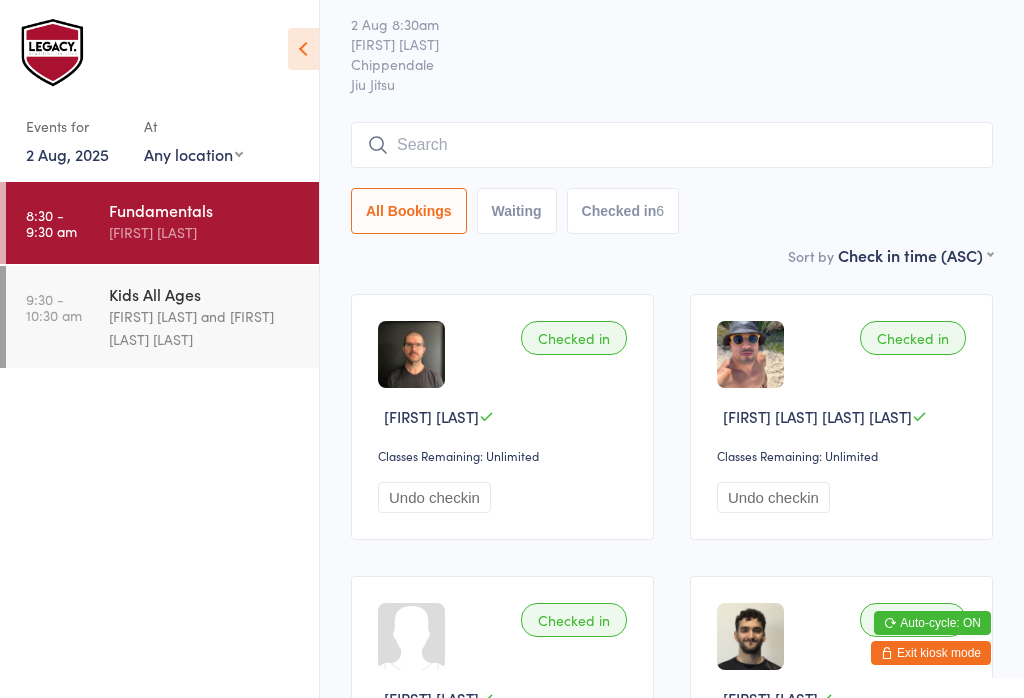 click at bounding box center [672, 145] 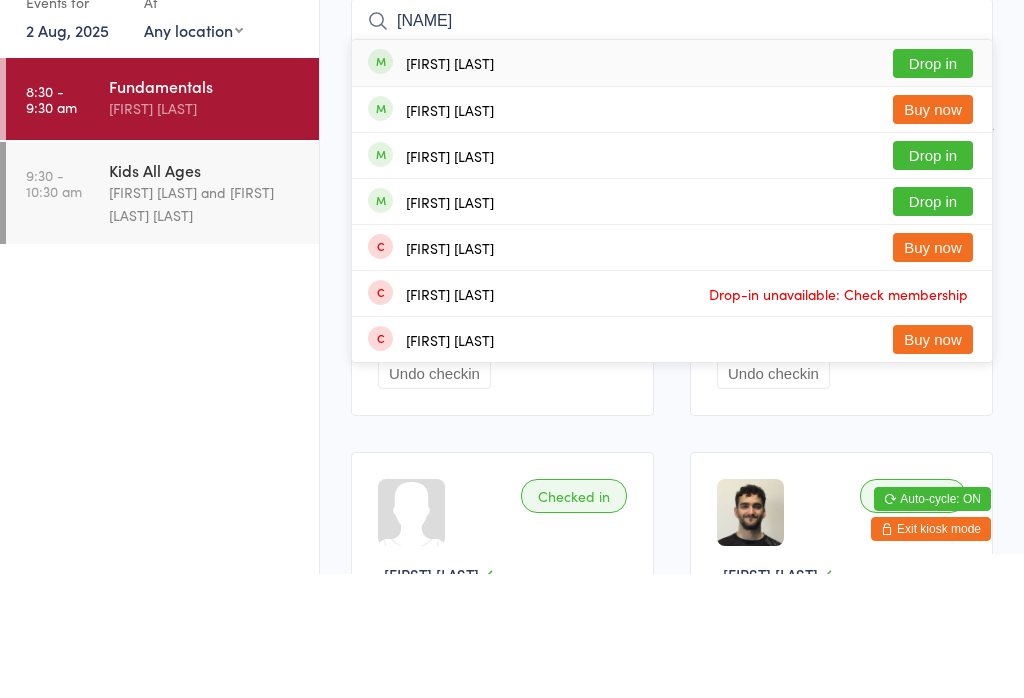 type on "Powell" 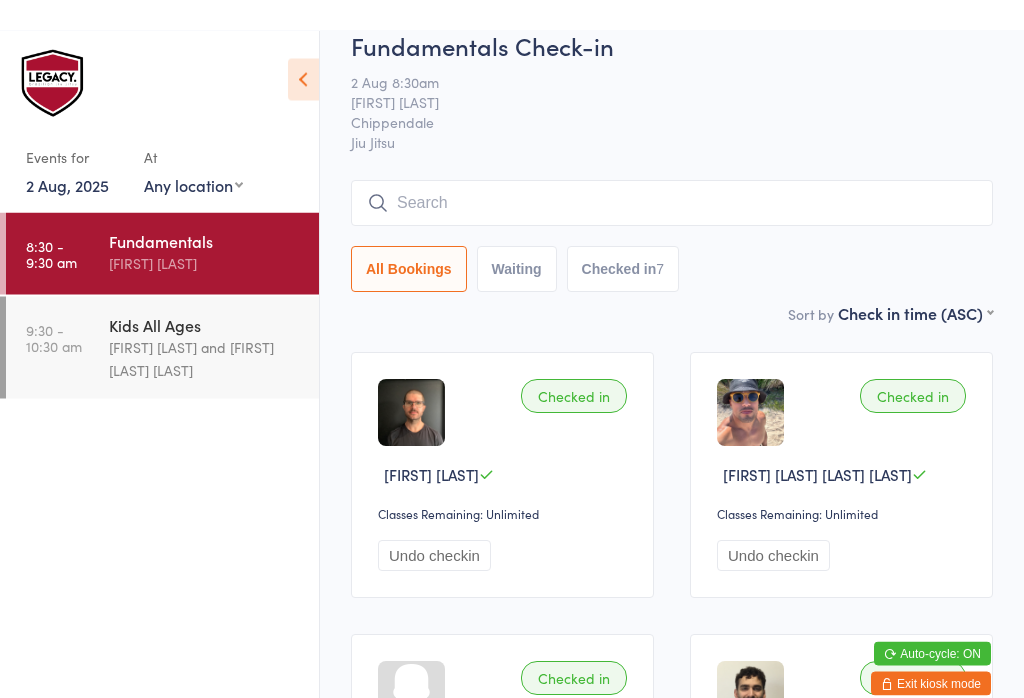 scroll, scrollTop: 0, scrollLeft: 0, axis: both 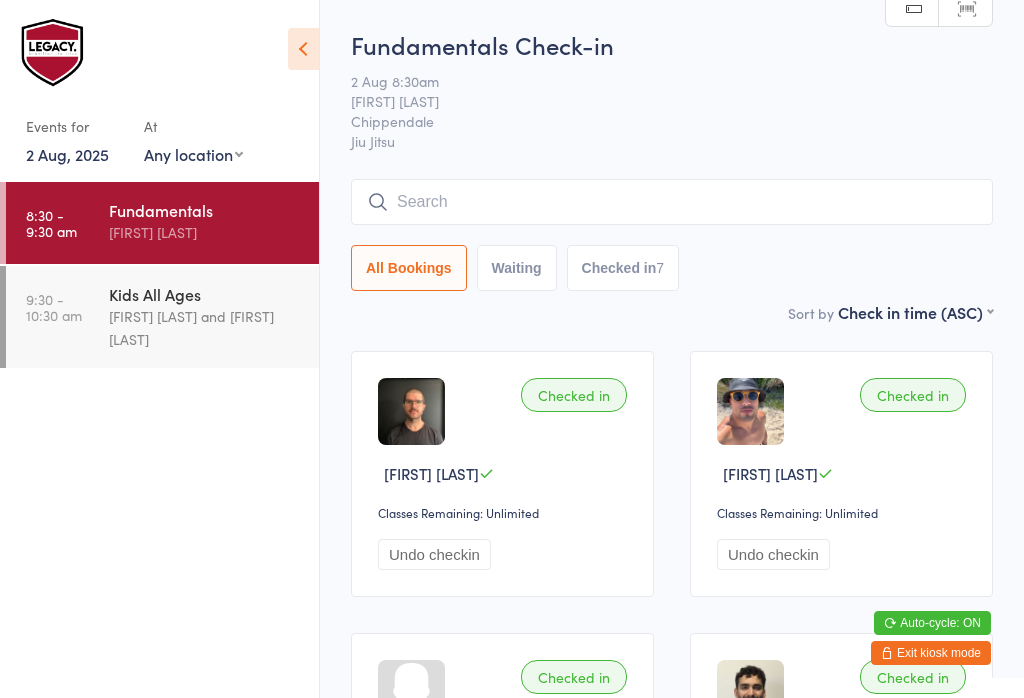 click at bounding box center (672, 202) 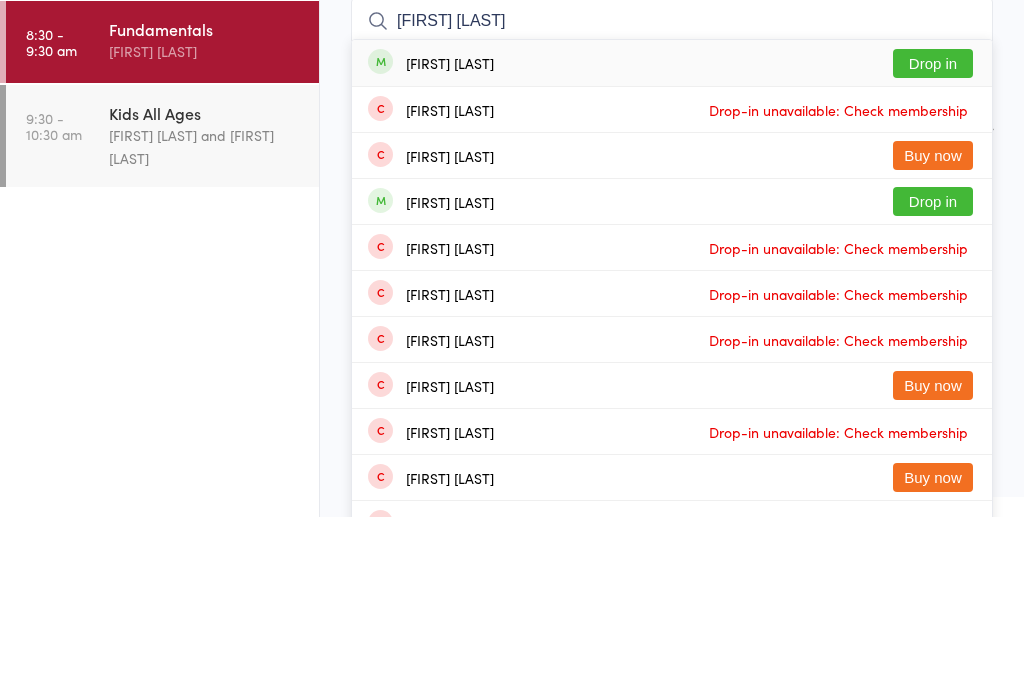 type on "James put" 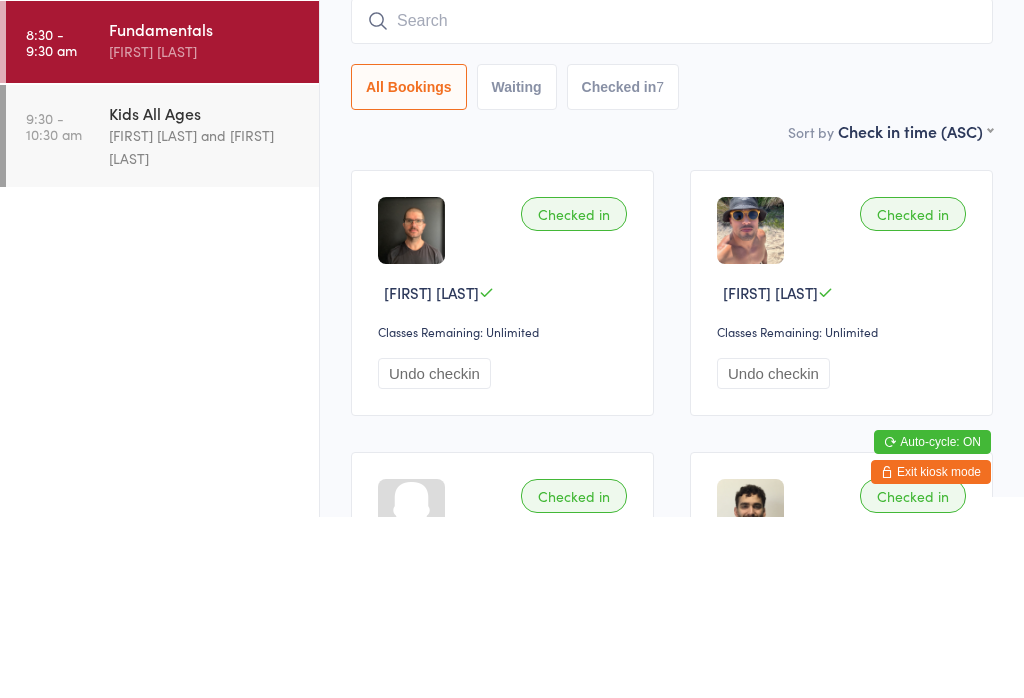 scroll, scrollTop: 181, scrollLeft: 0, axis: vertical 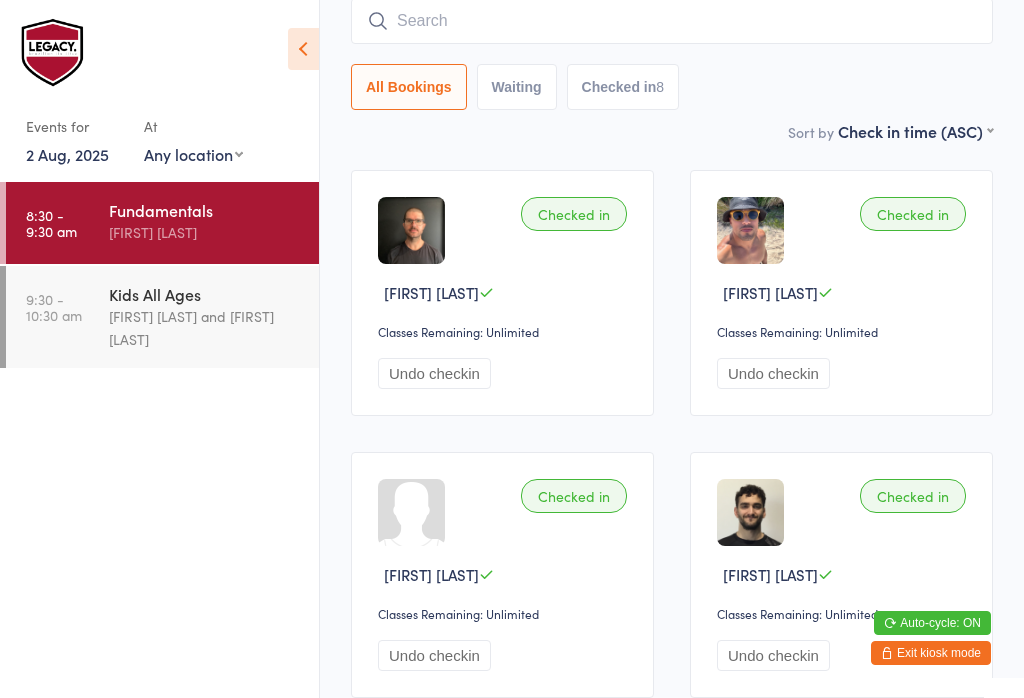 click at bounding box center (672, 21) 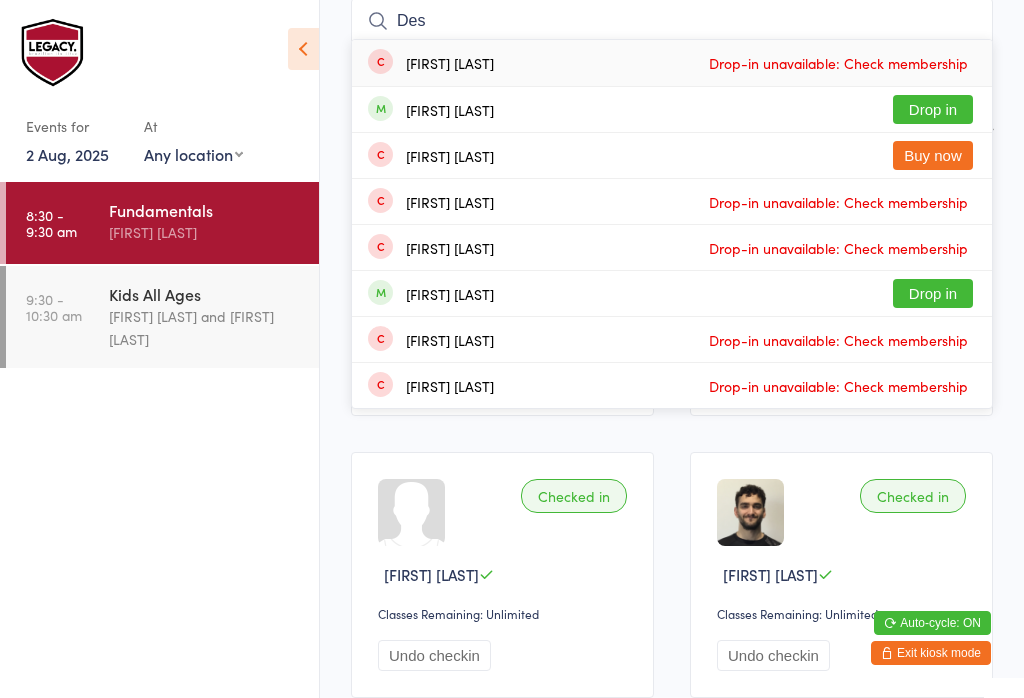 type on "Des" 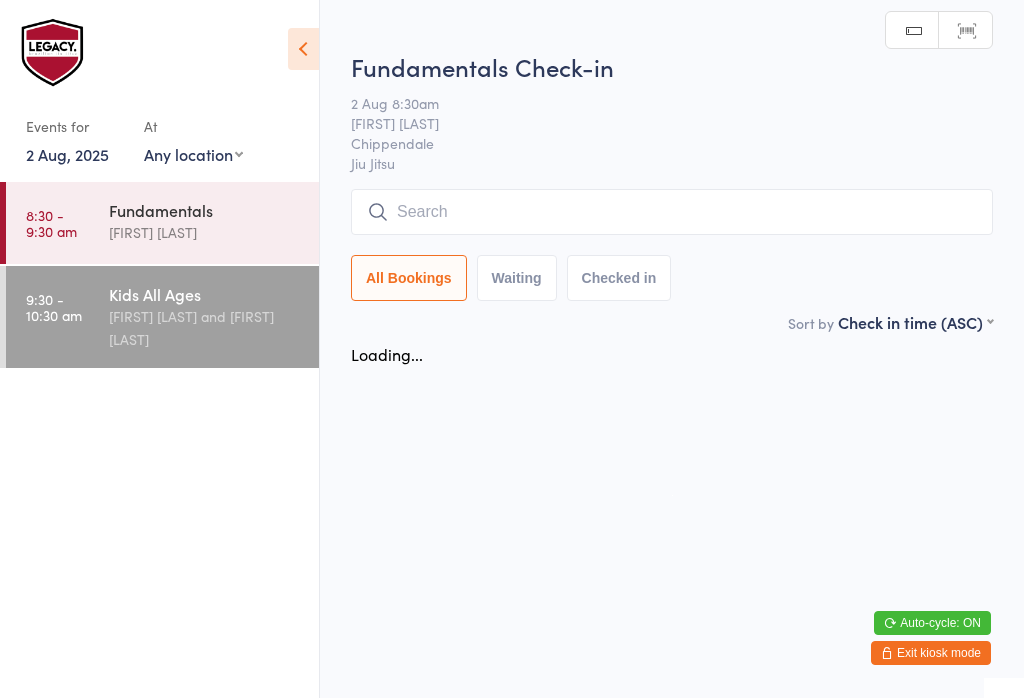 scroll, scrollTop: 0, scrollLeft: 0, axis: both 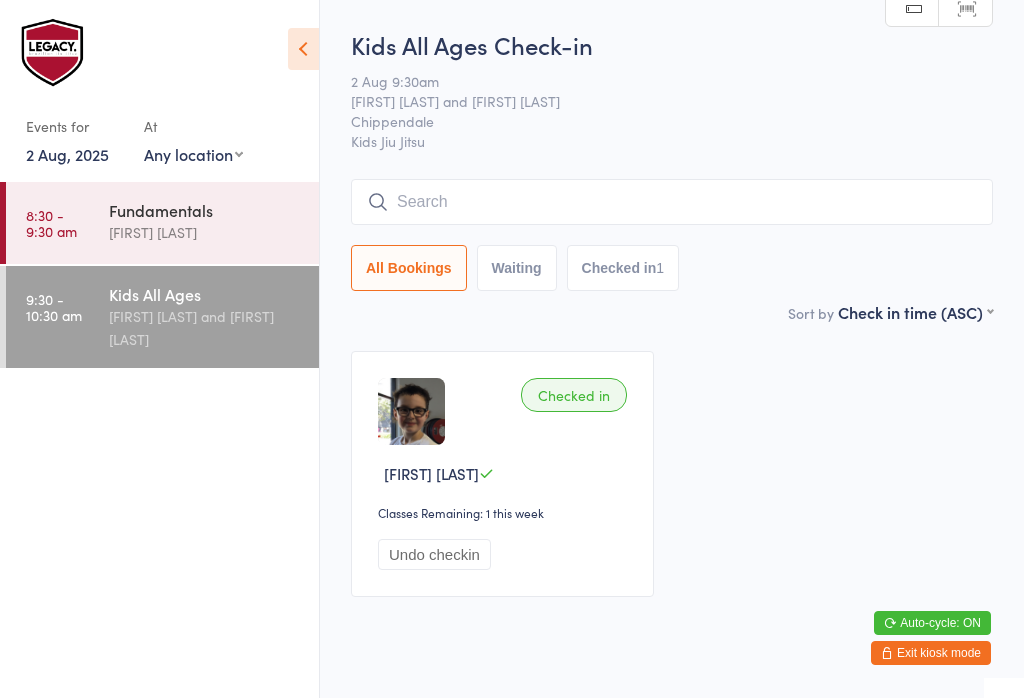 click on "Kids All Ages Werique Oliveira and Carlos Henrique Santos Pinto" at bounding box center [214, 317] 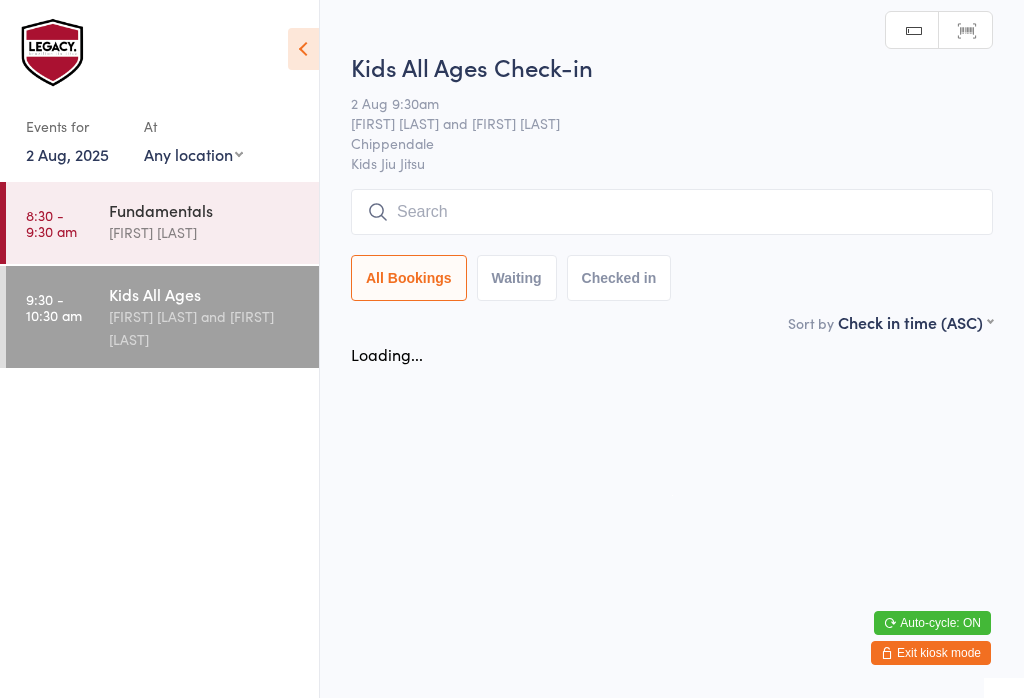 click on "Fundamentals" at bounding box center [205, 210] 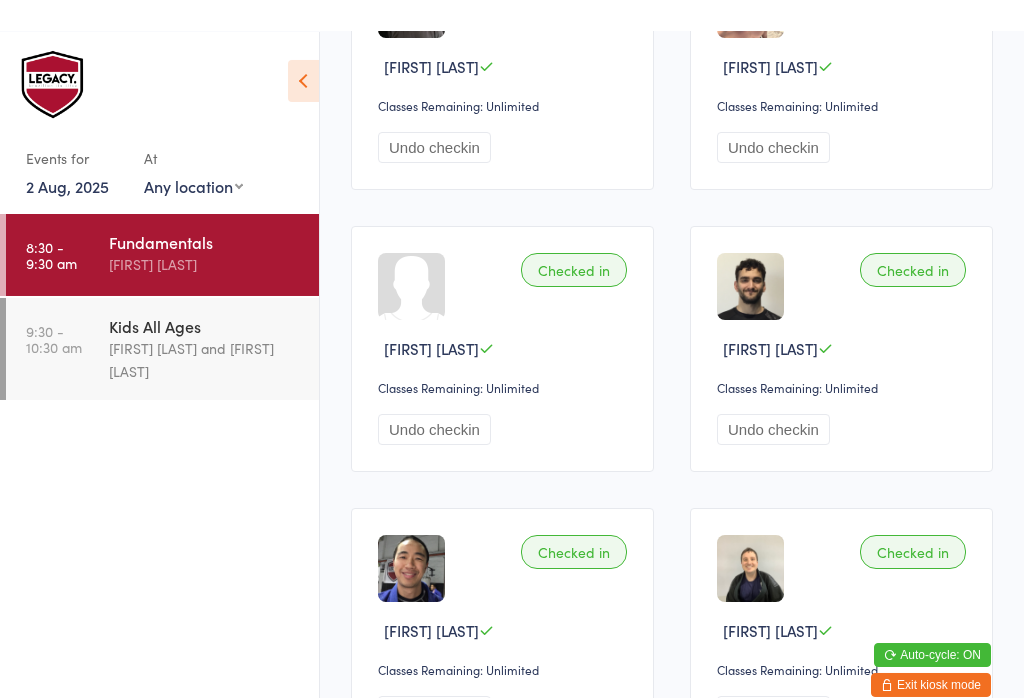 scroll, scrollTop: 0, scrollLeft: 0, axis: both 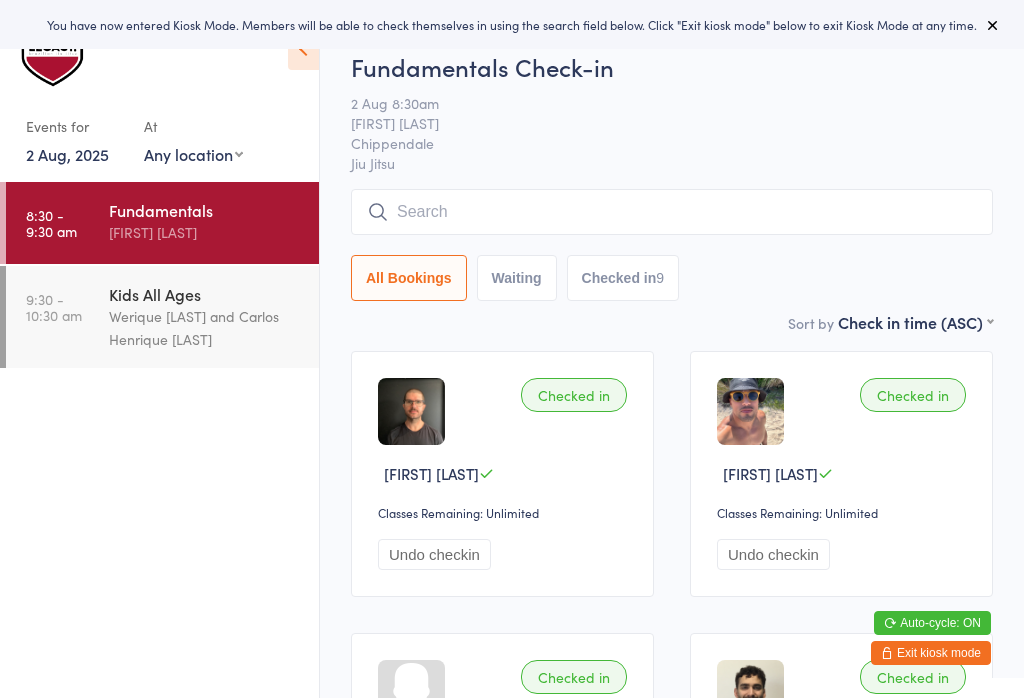 click at bounding box center [672, 212] 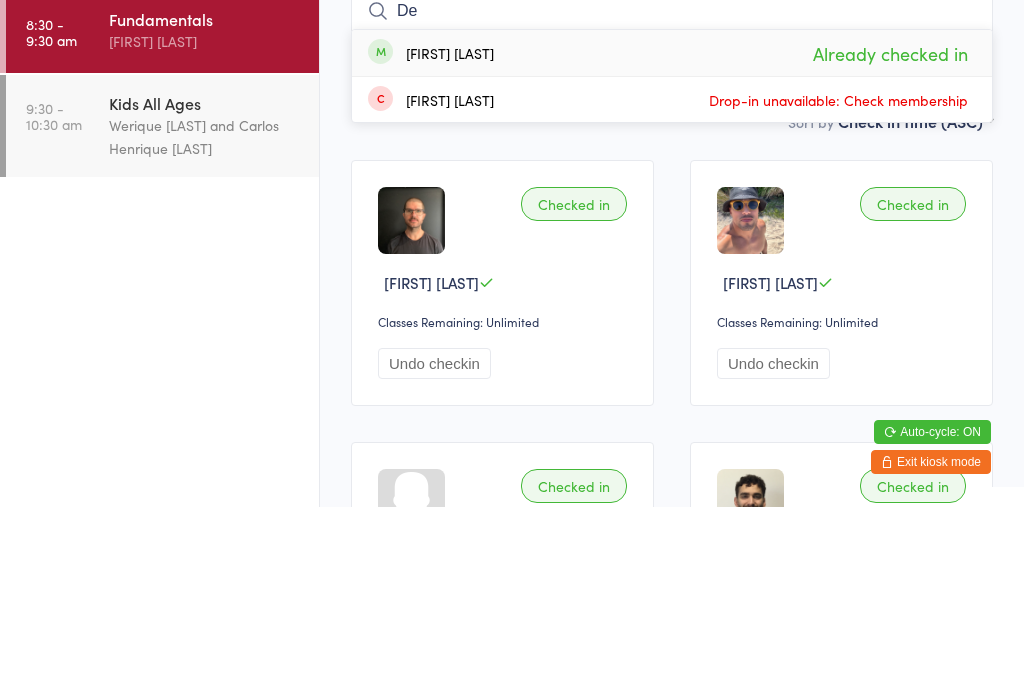 type on "D" 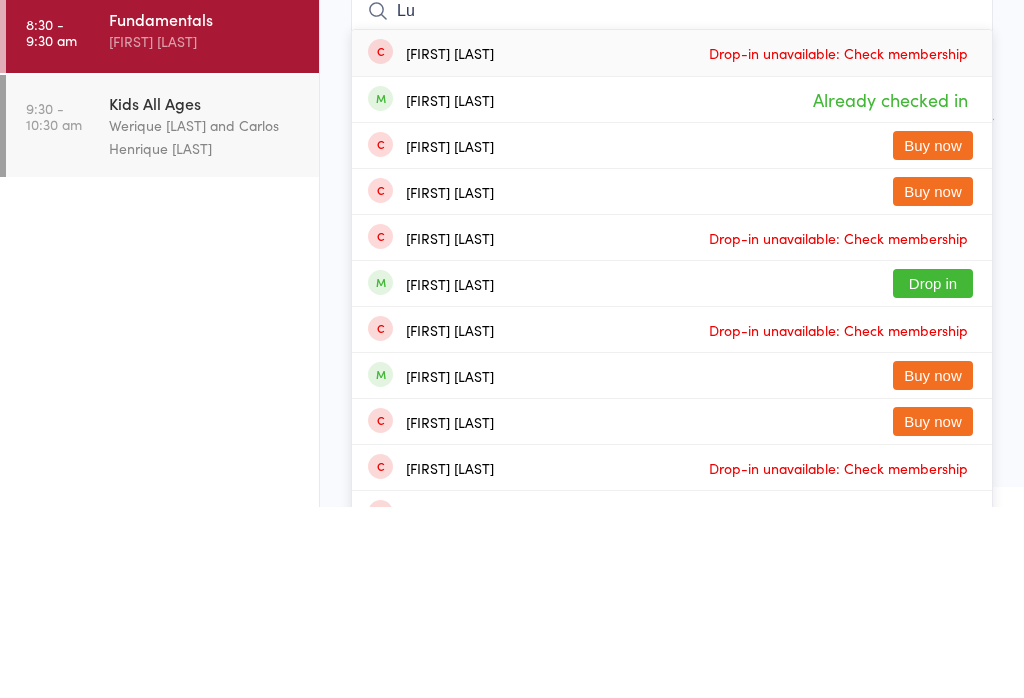 type on "L" 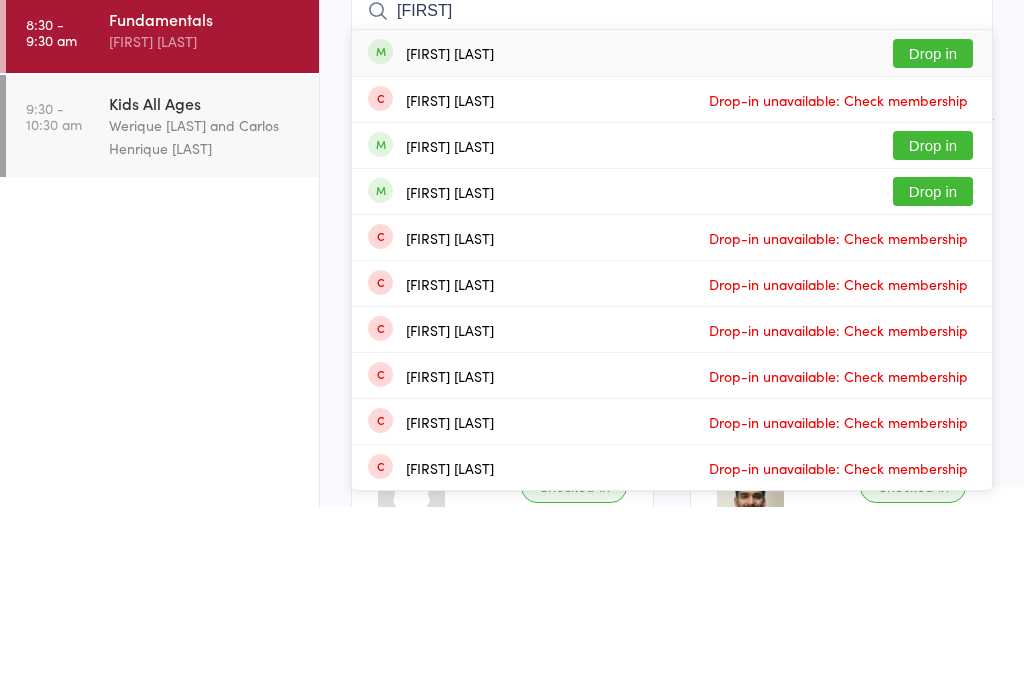 type on "[FIRST]" 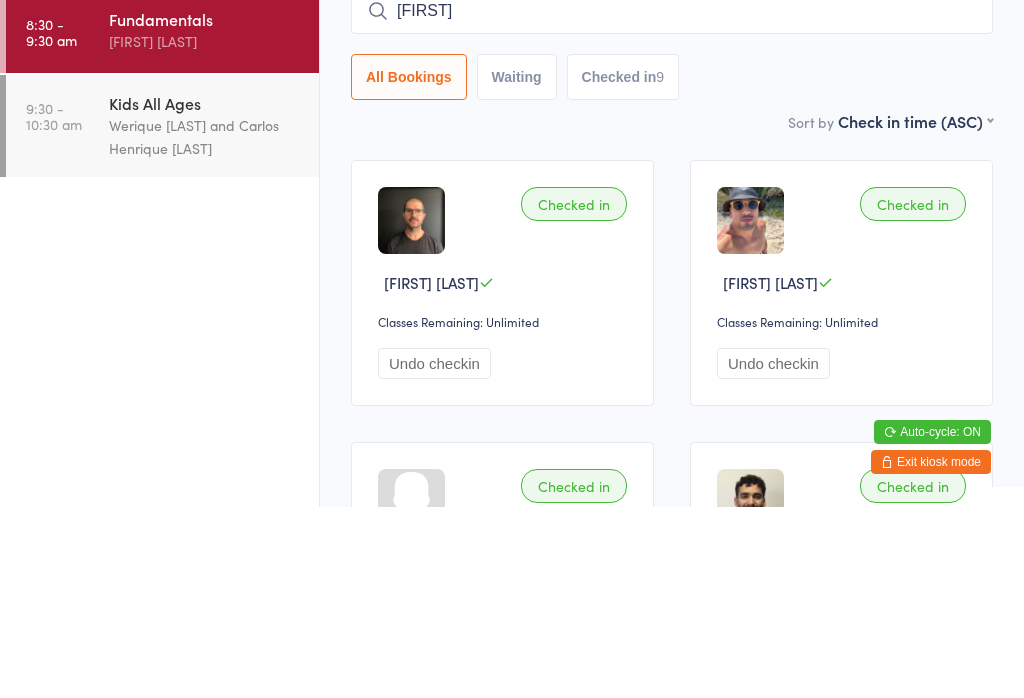 type 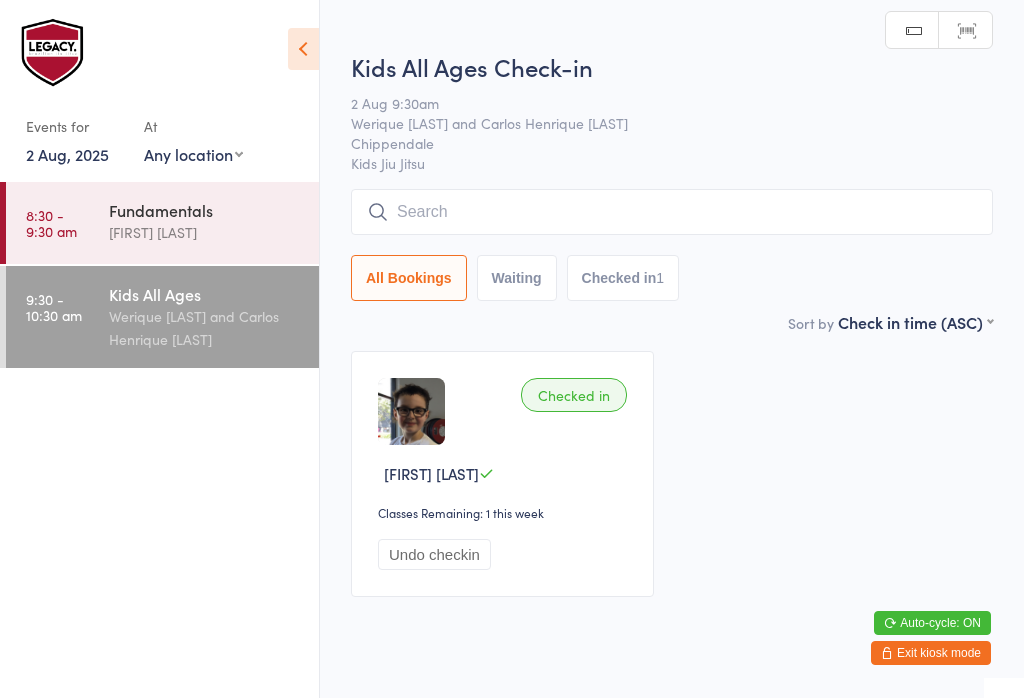 click at bounding box center (672, 212) 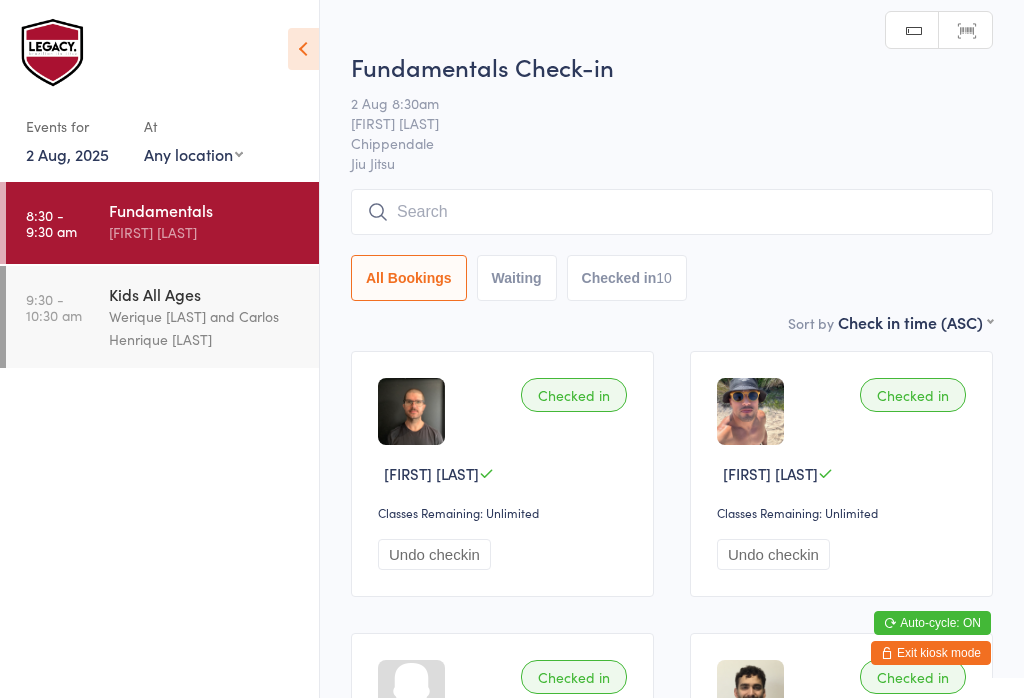 click at bounding box center (672, 212) 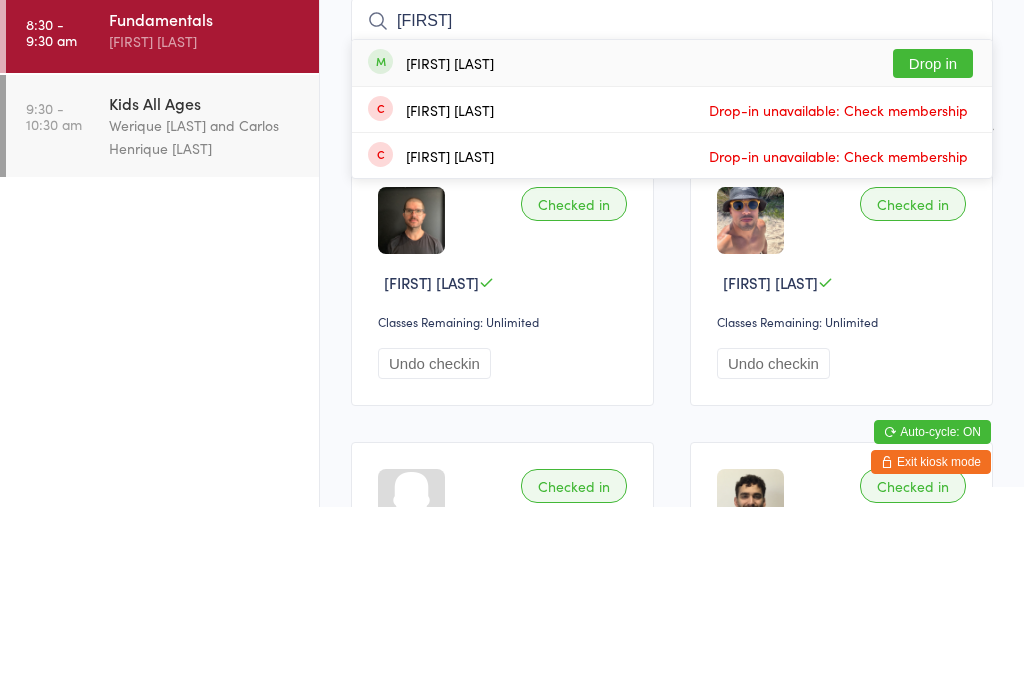 type on "[FIRST]" 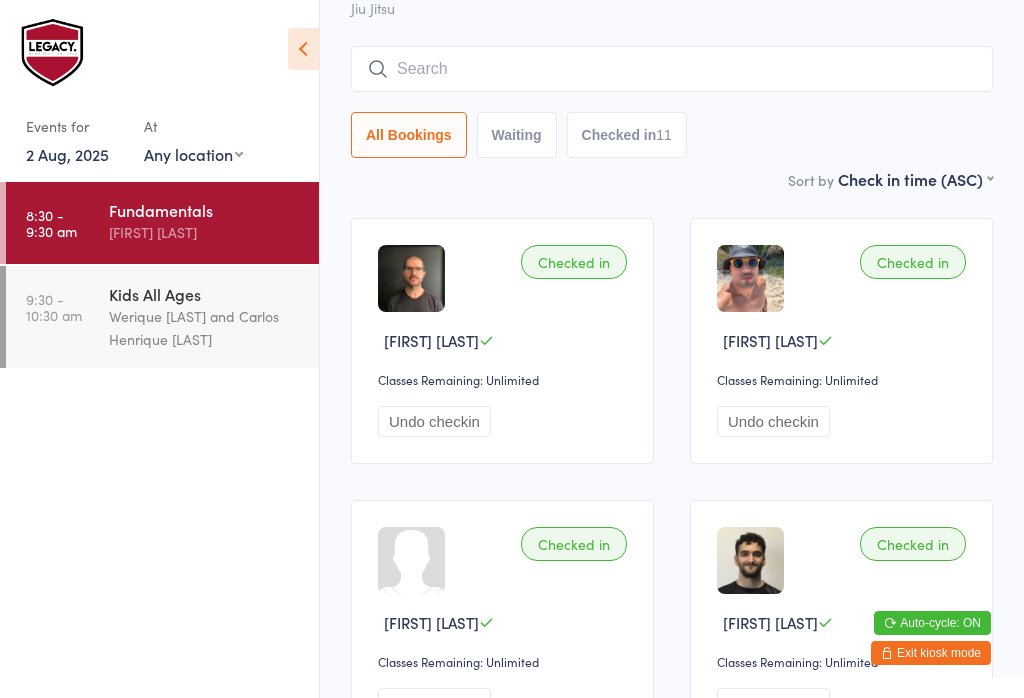 scroll, scrollTop: 131, scrollLeft: 0, axis: vertical 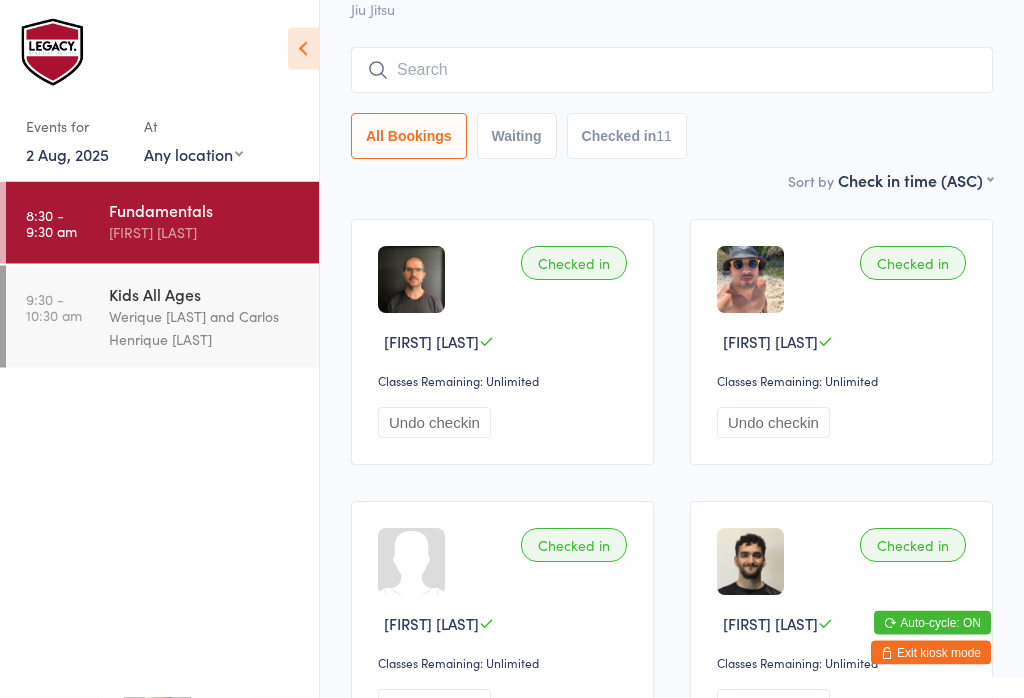 click at bounding box center (672, 71) 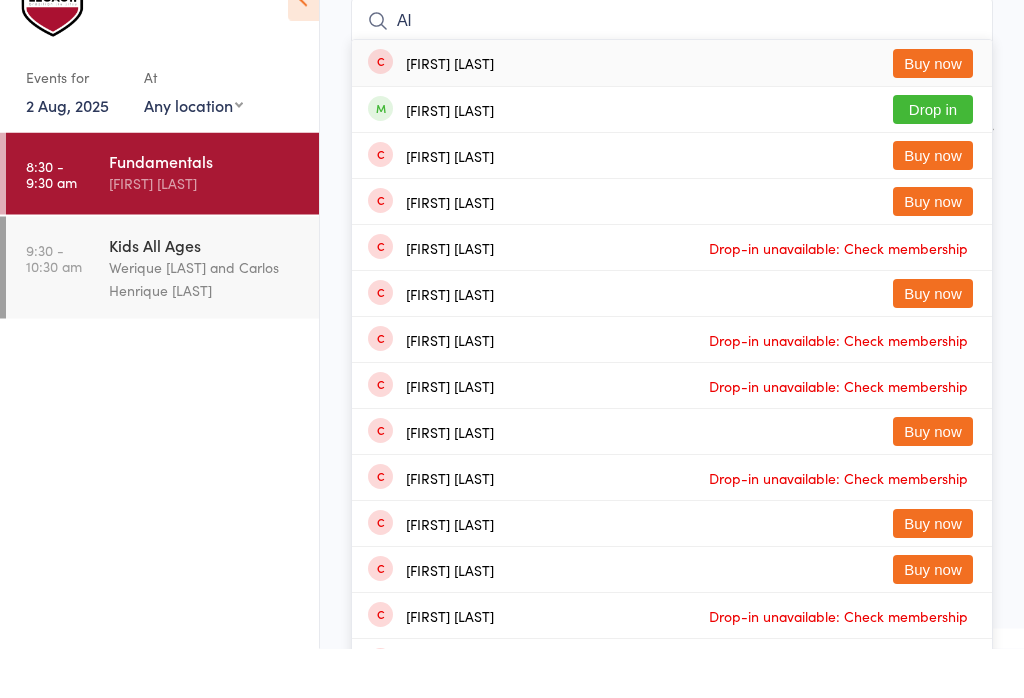 type on "A" 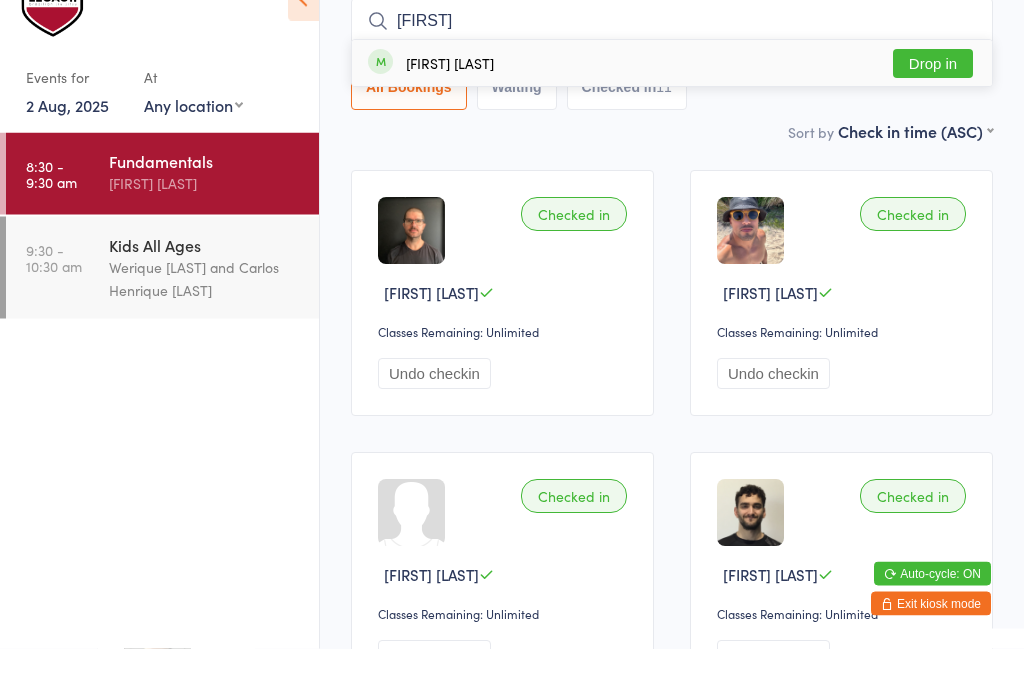 type on "[FIRST]" 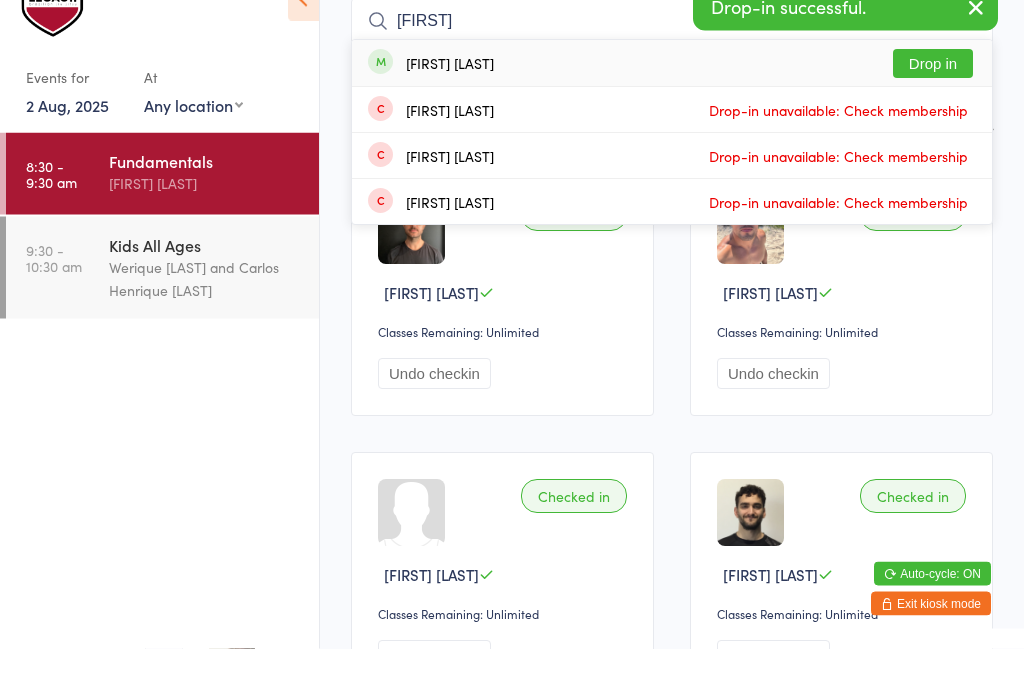 type on "[FIRST]" 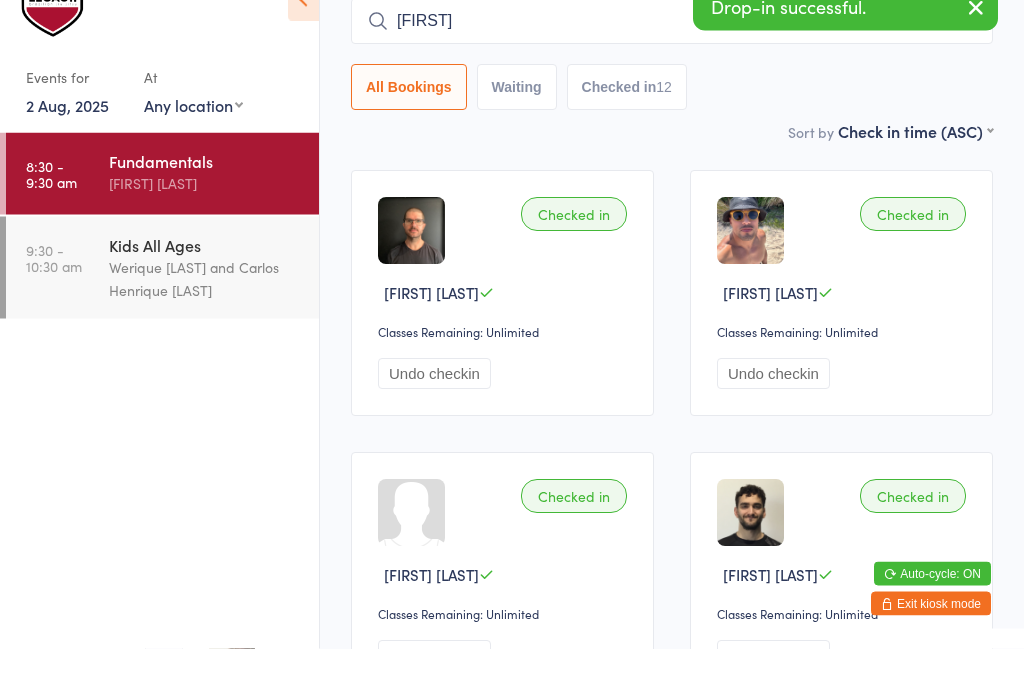 type 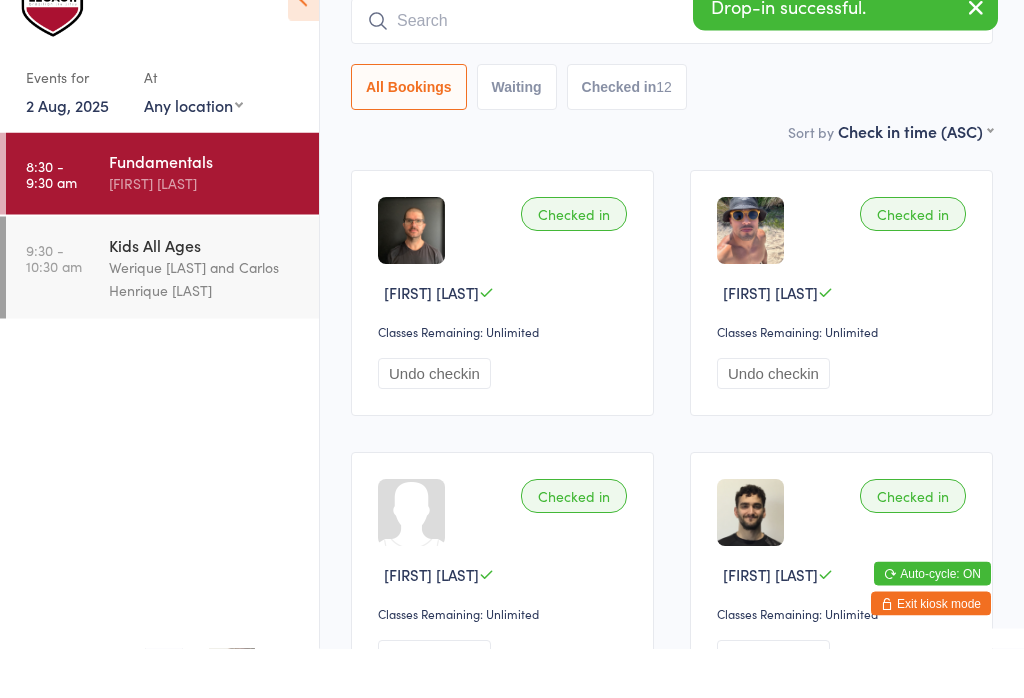 scroll, scrollTop: 181, scrollLeft: 0, axis: vertical 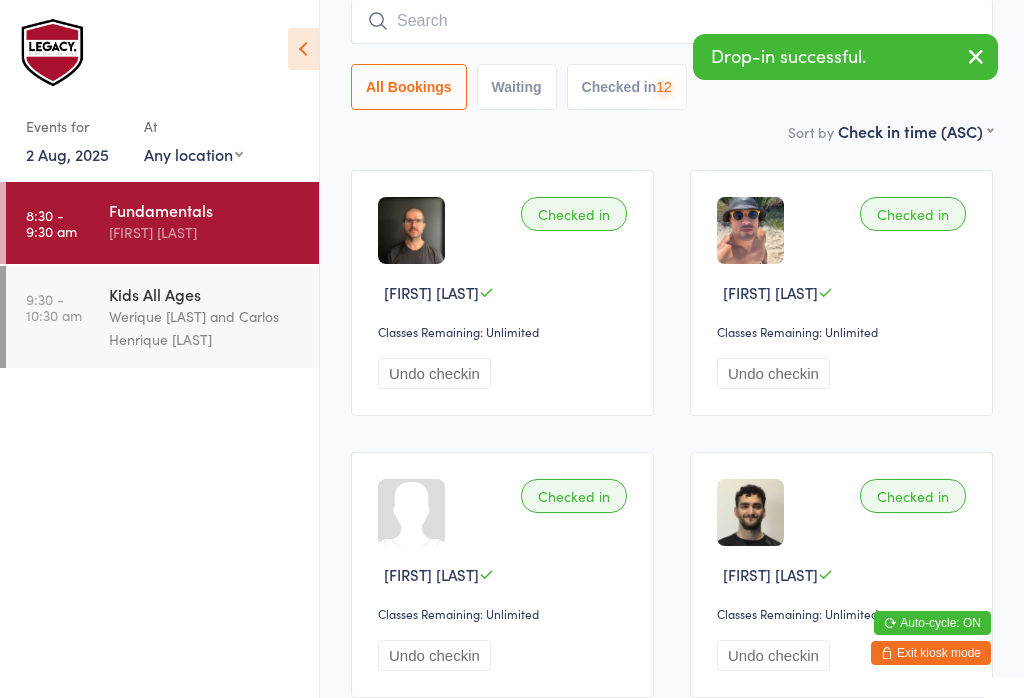 click on "Kids All Ages" at bounding box center [205, 294] 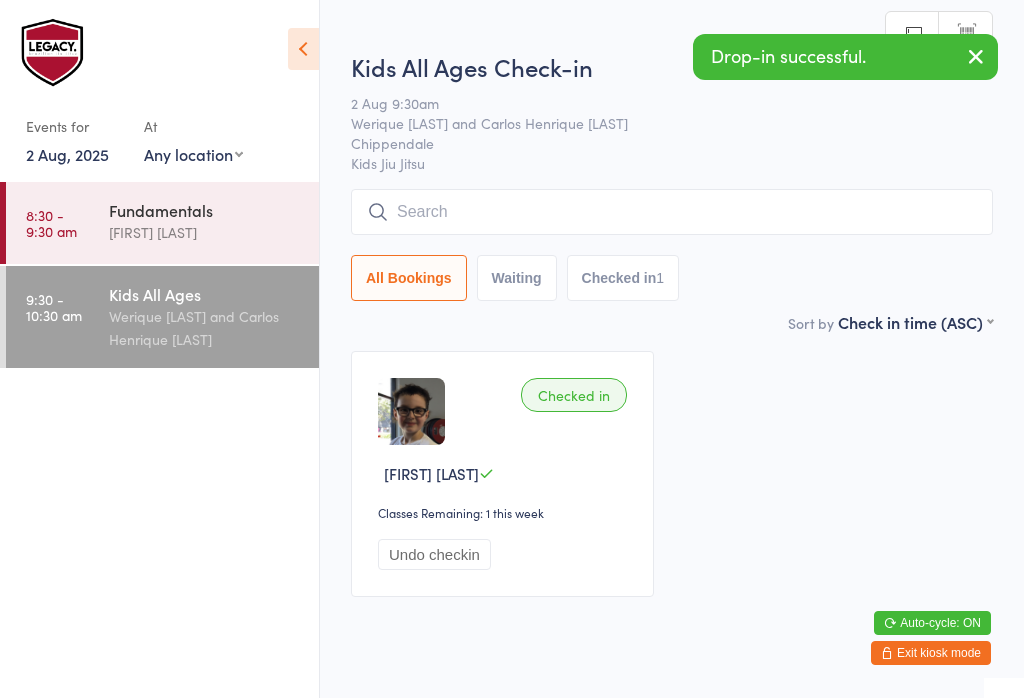 click at bounding box center (672, 212) 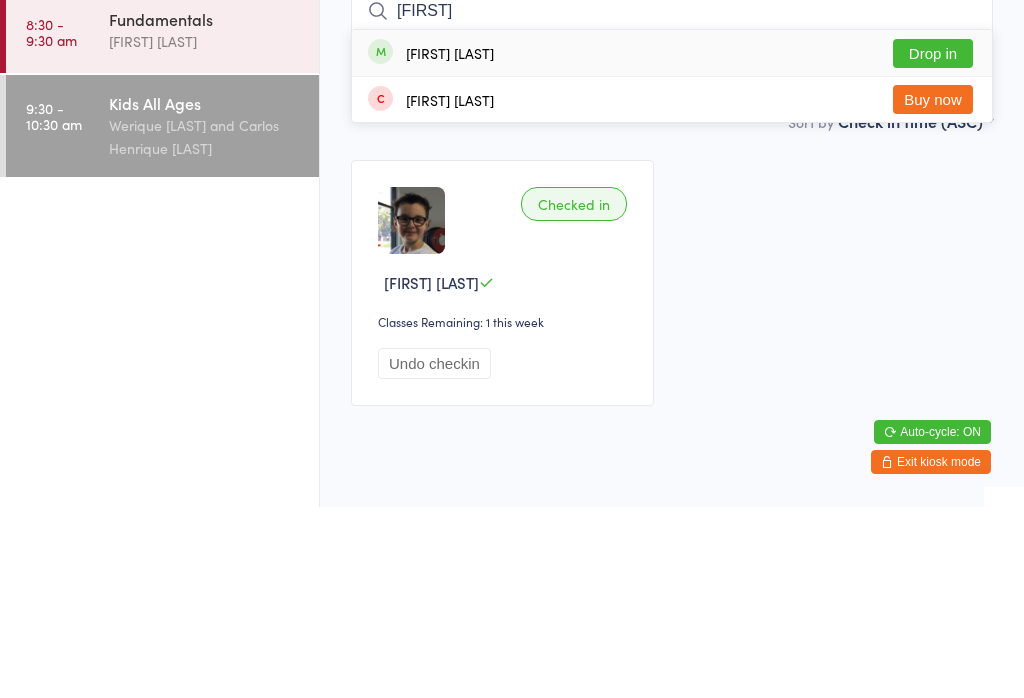 type on "[FIRST]" 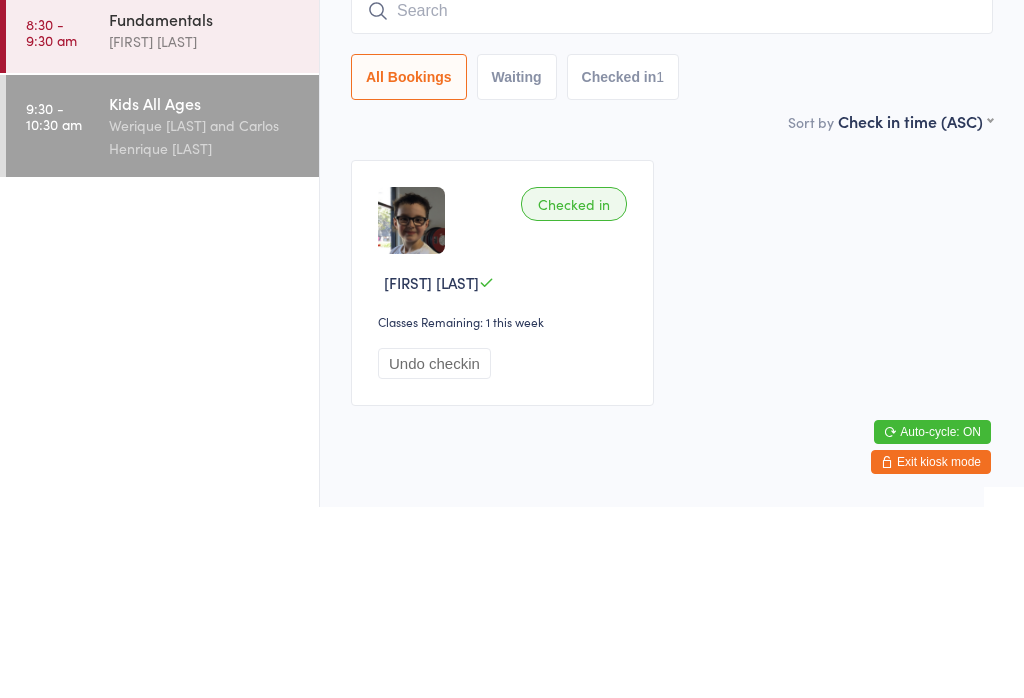 scroll, scrollTop: 49, scrollLeft: 0, axis: vertical 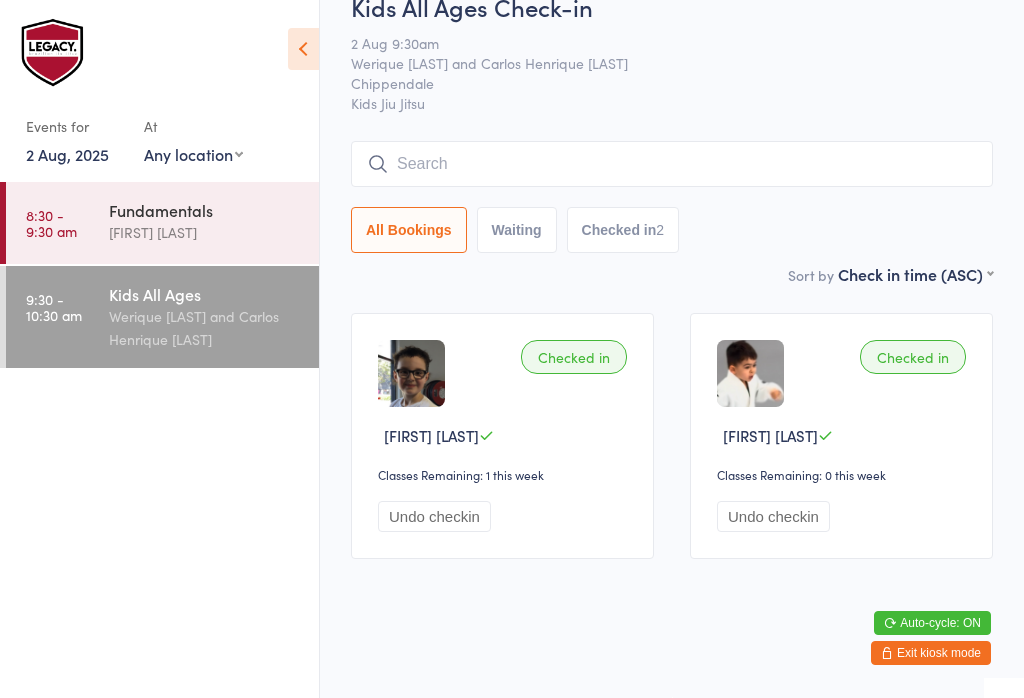 click at bounding box center [672, 164] 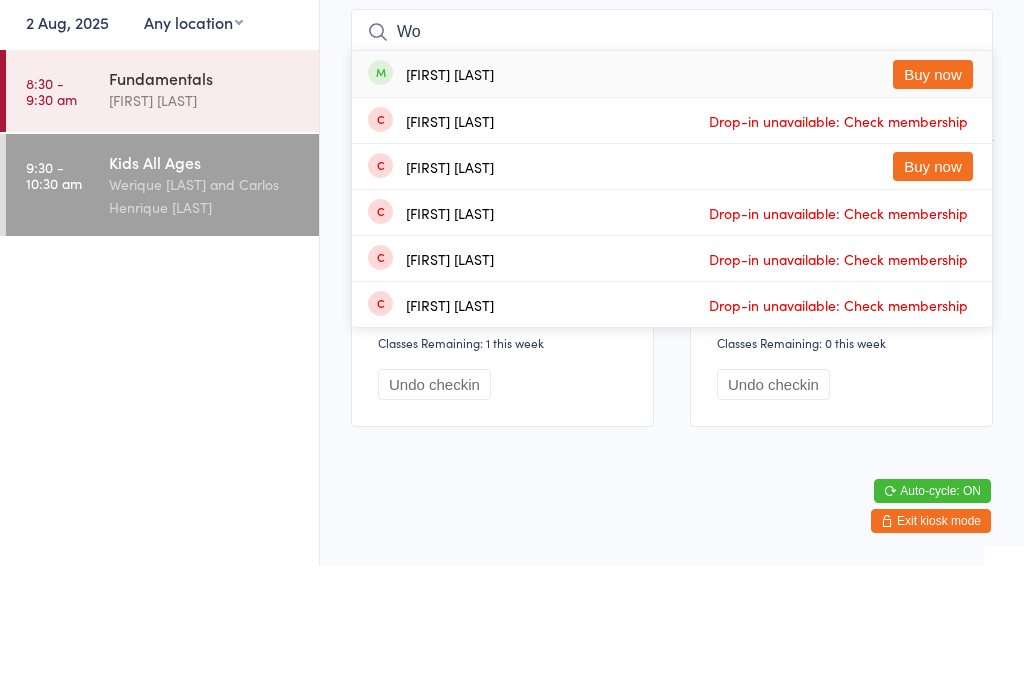 type on "W" 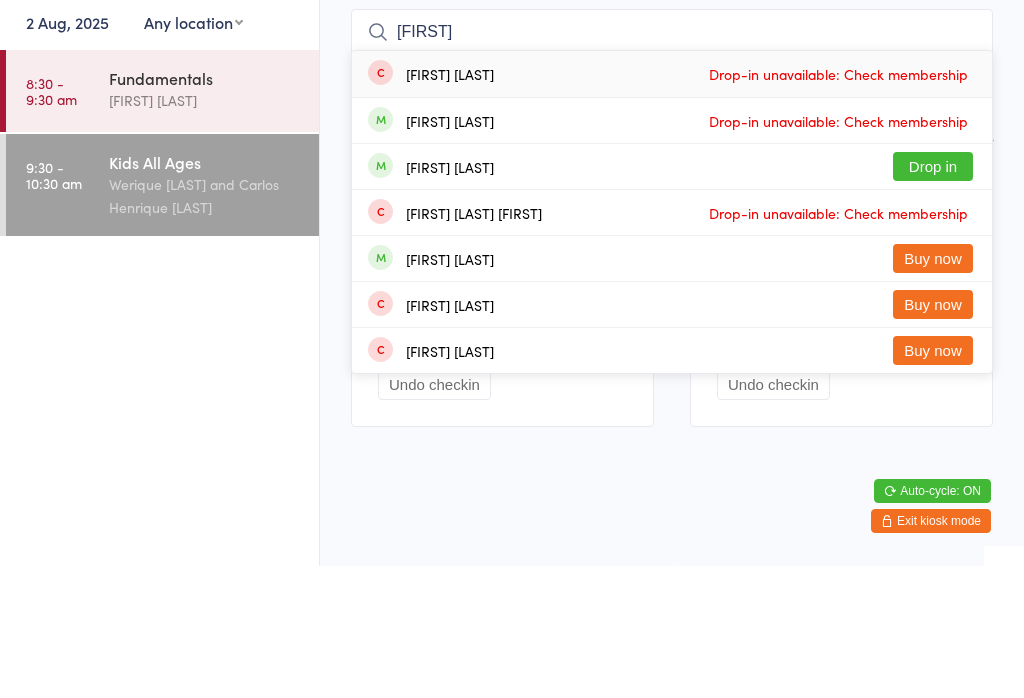 type on "[FIRST]" 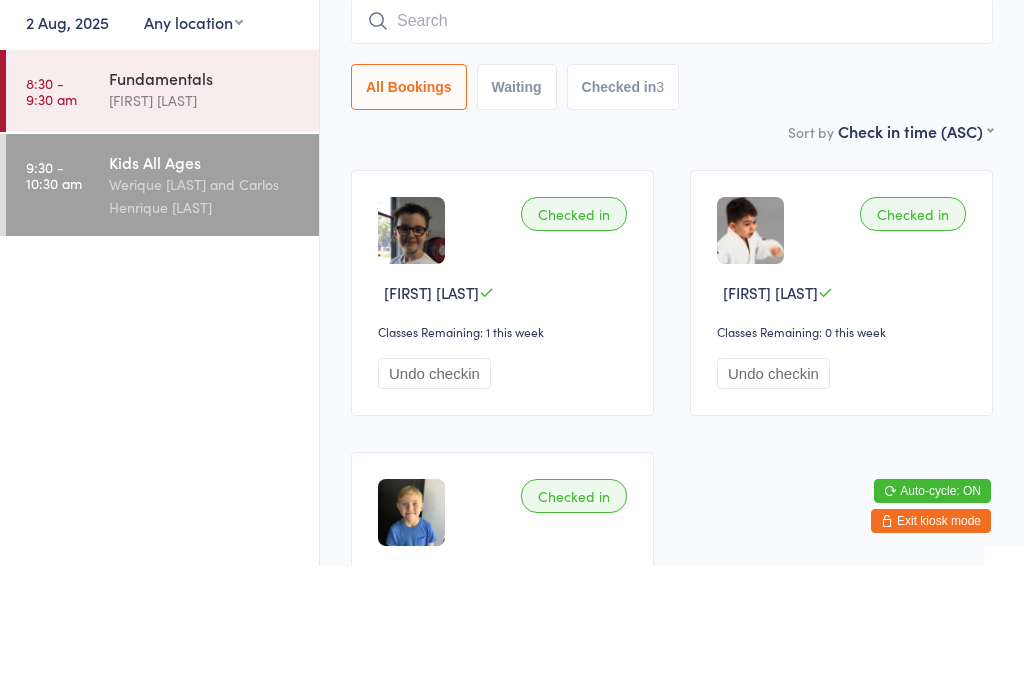 type on "L" 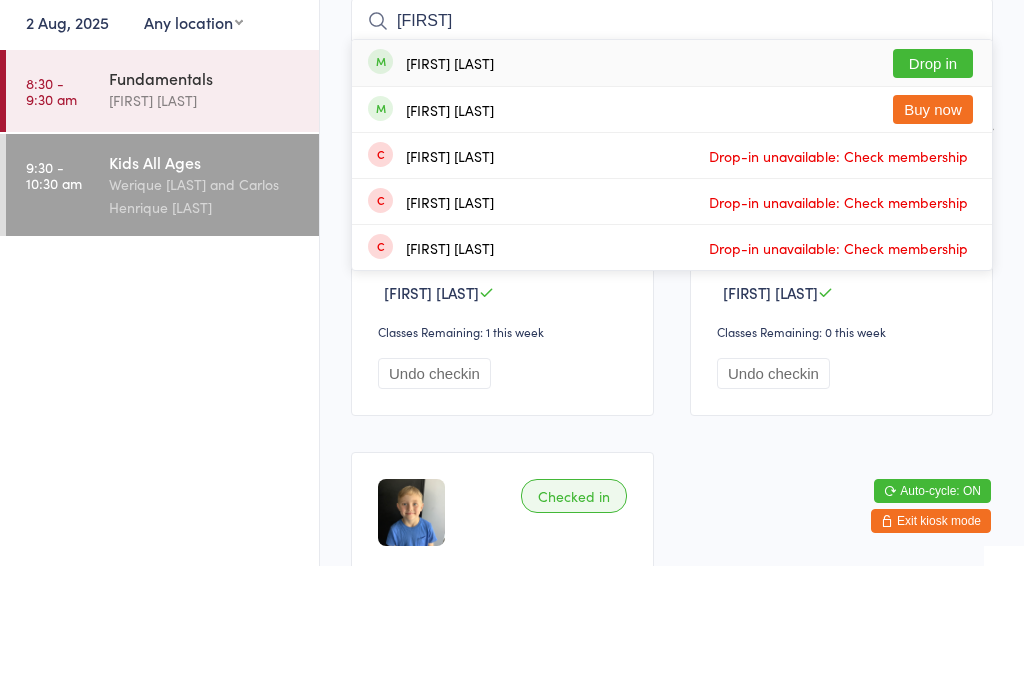 type on "[FIRST]" 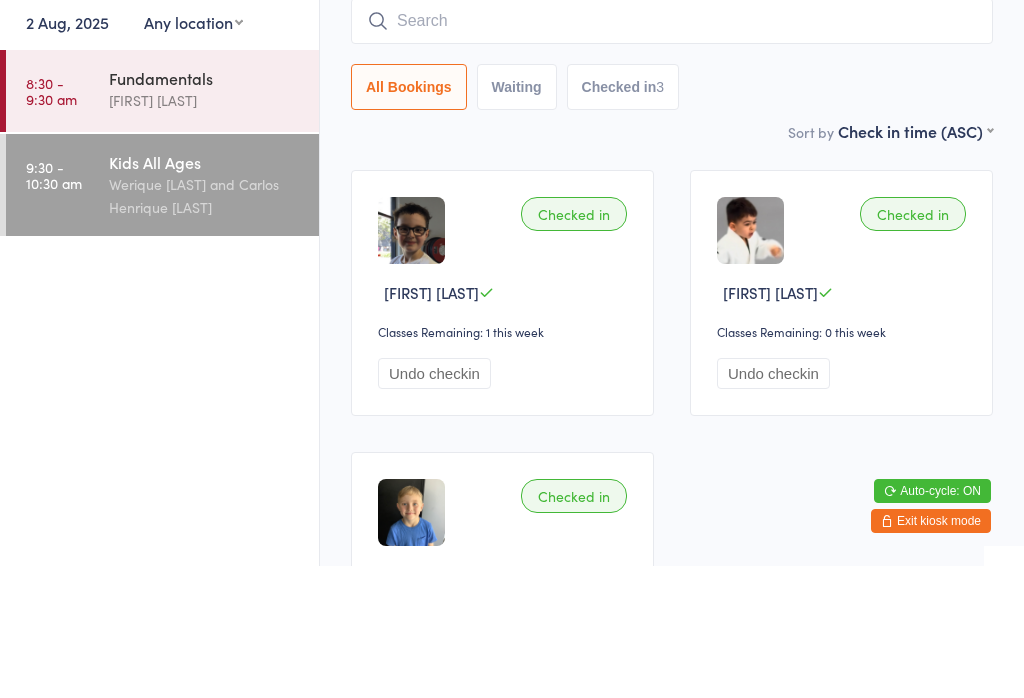 scroll, scrollTop: 181, scrollLeft: 0, axis: vertical 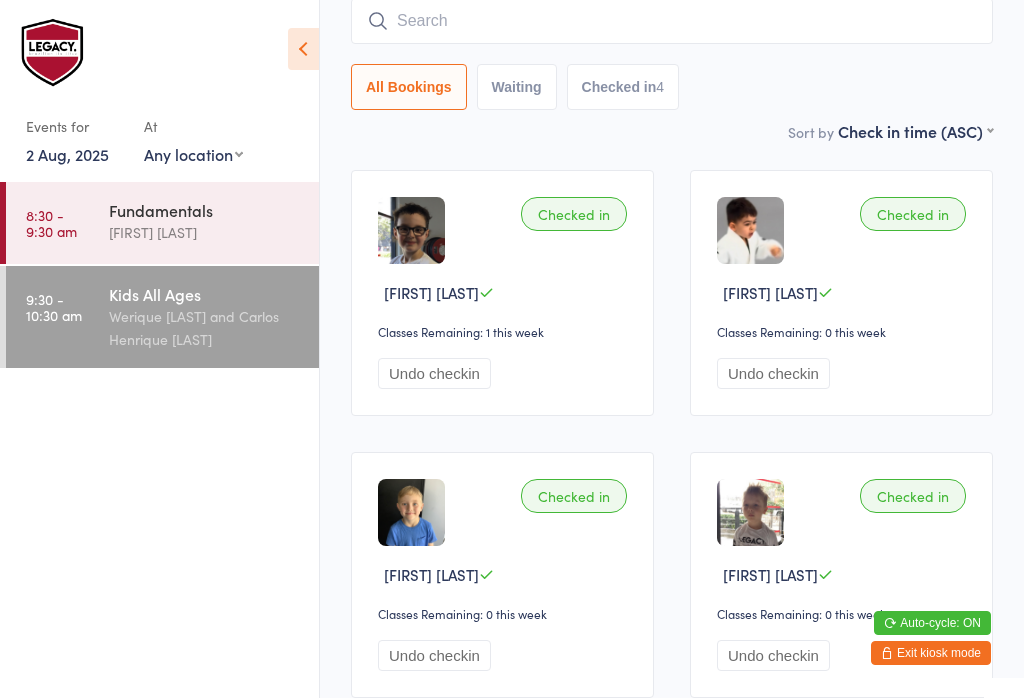 click at bounding box center [672, 21] 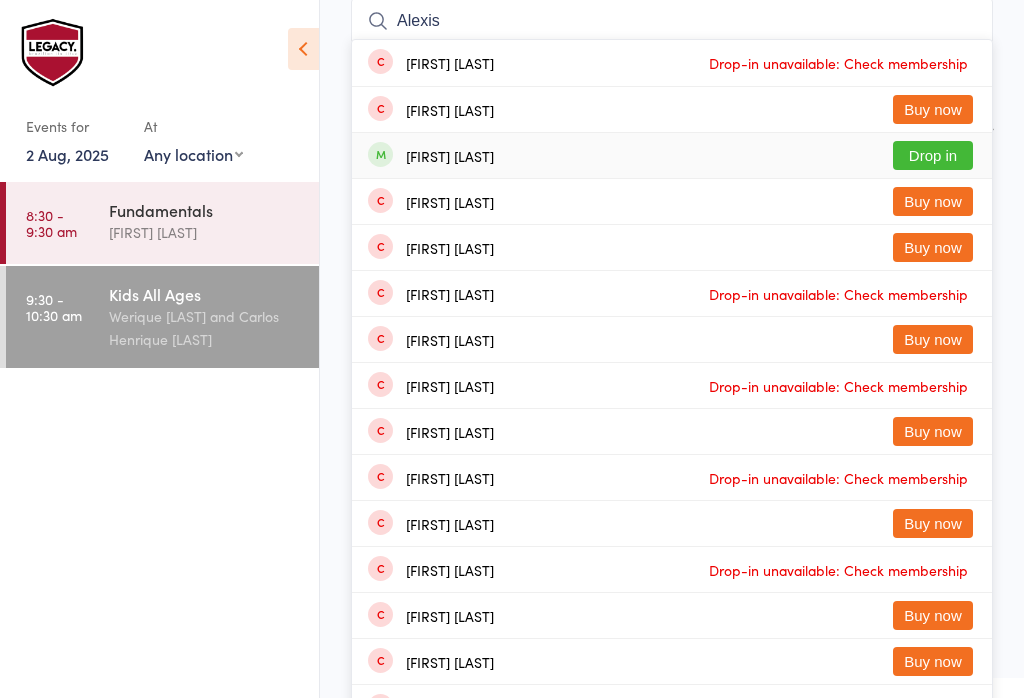 type on "Alexis" 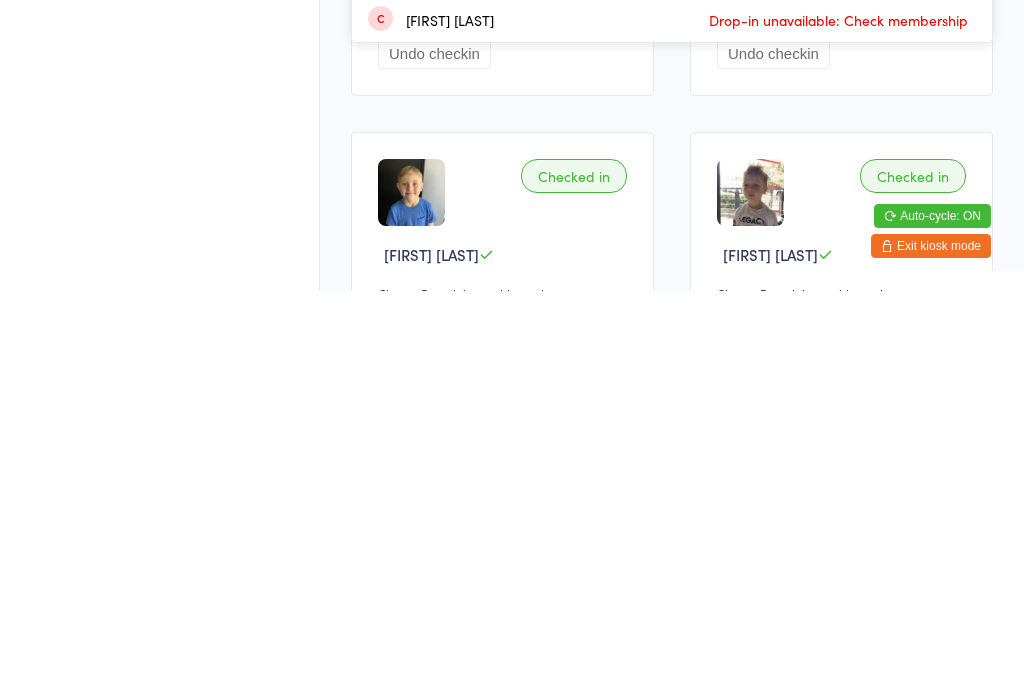 scroll, scrollTop: 44, scrollLeft: 0, axis: vertical 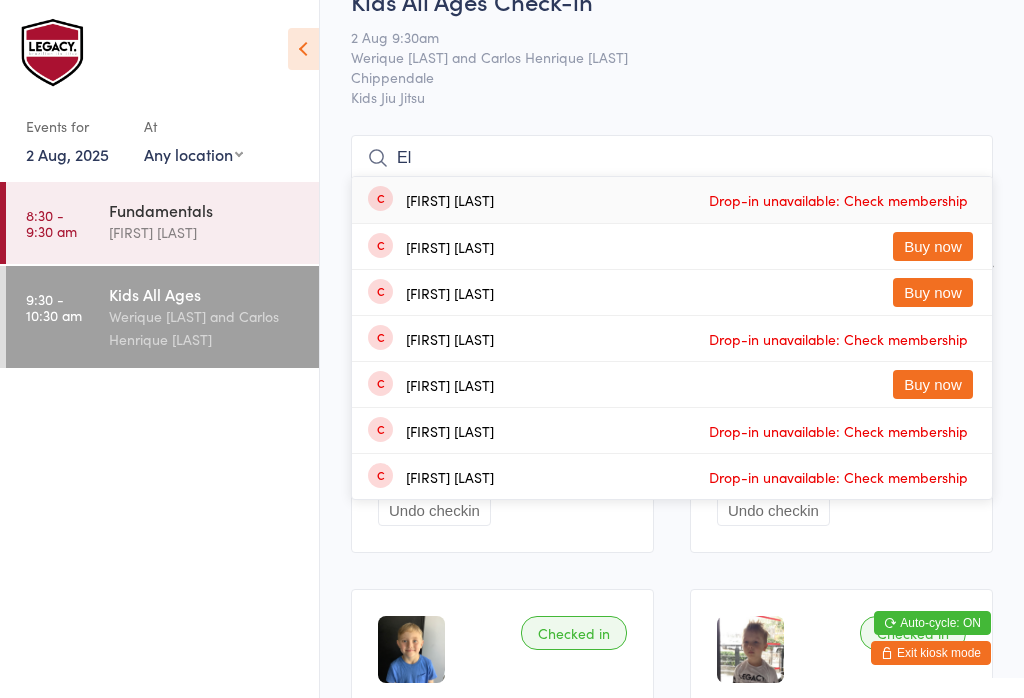 type on "E" 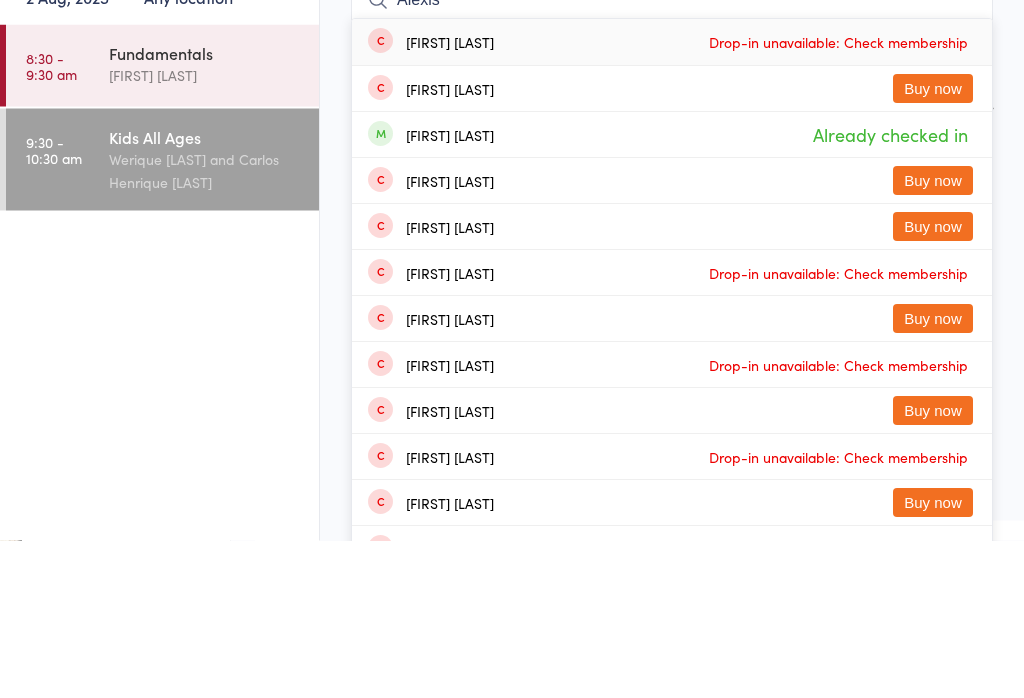 scroll, scrollTop: 0, scrollLeft: 0, axis: both 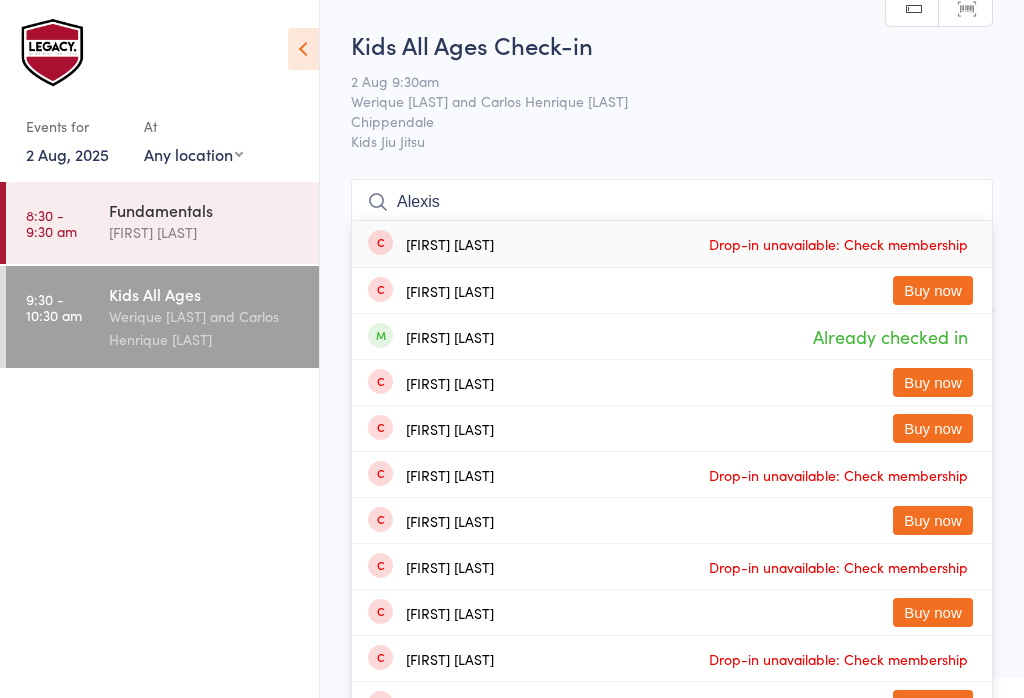 click on "Alexis" at bounding box center (672, 202) 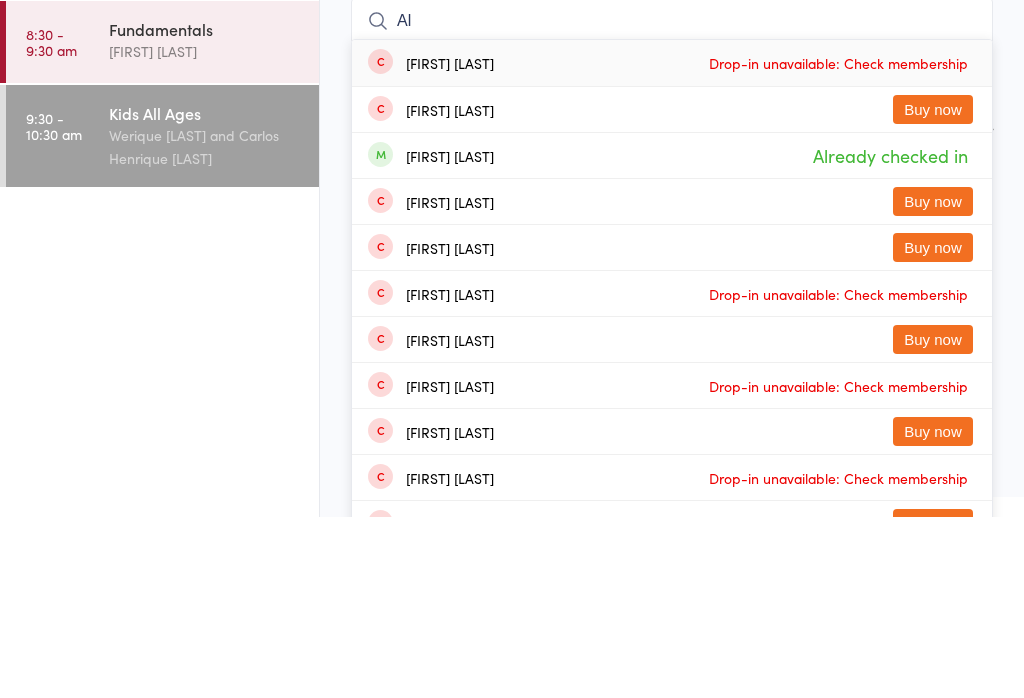 type on "A" 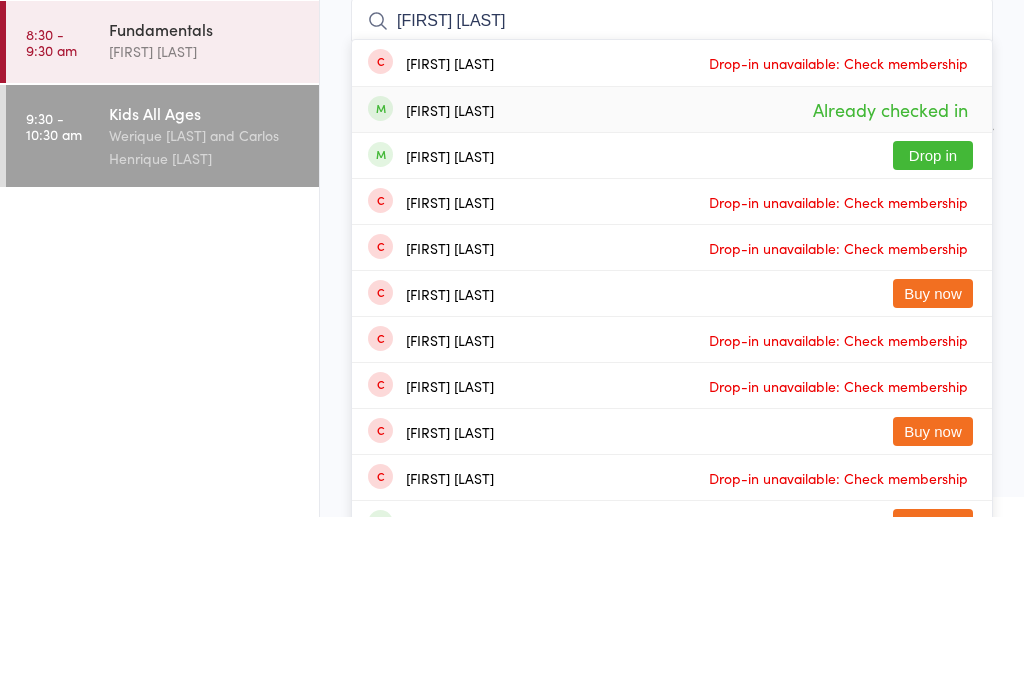 type on "[FIRST] [LAST]" 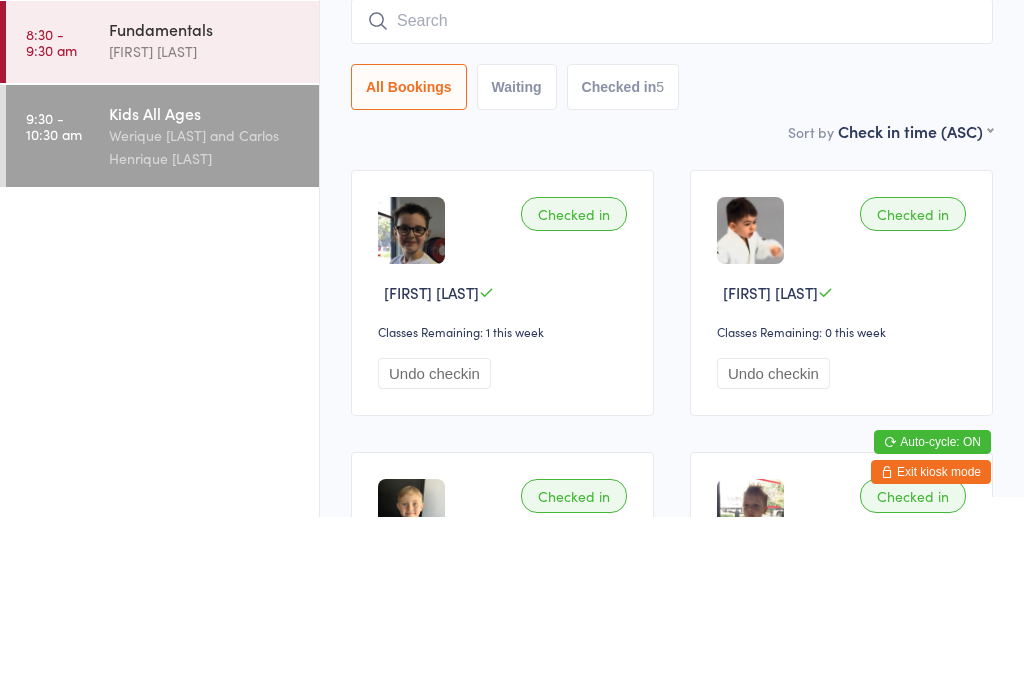 click on "[FIRST] [LAST]" at bounding box center [205, 232] 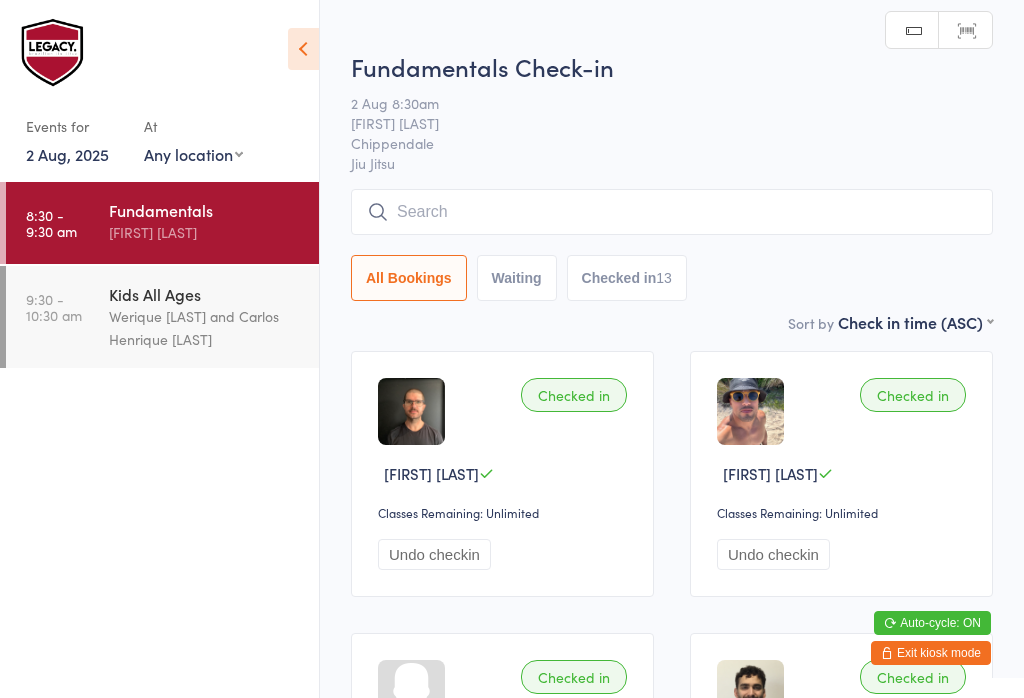 click at bounding box center (672, 212) 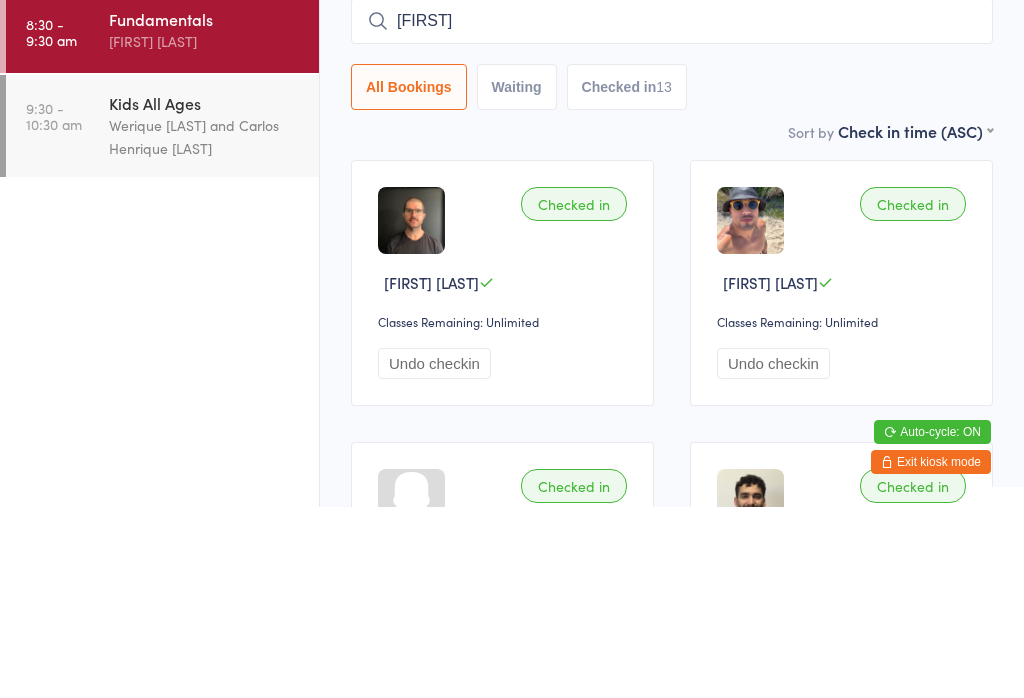 type on "[FIRST]" 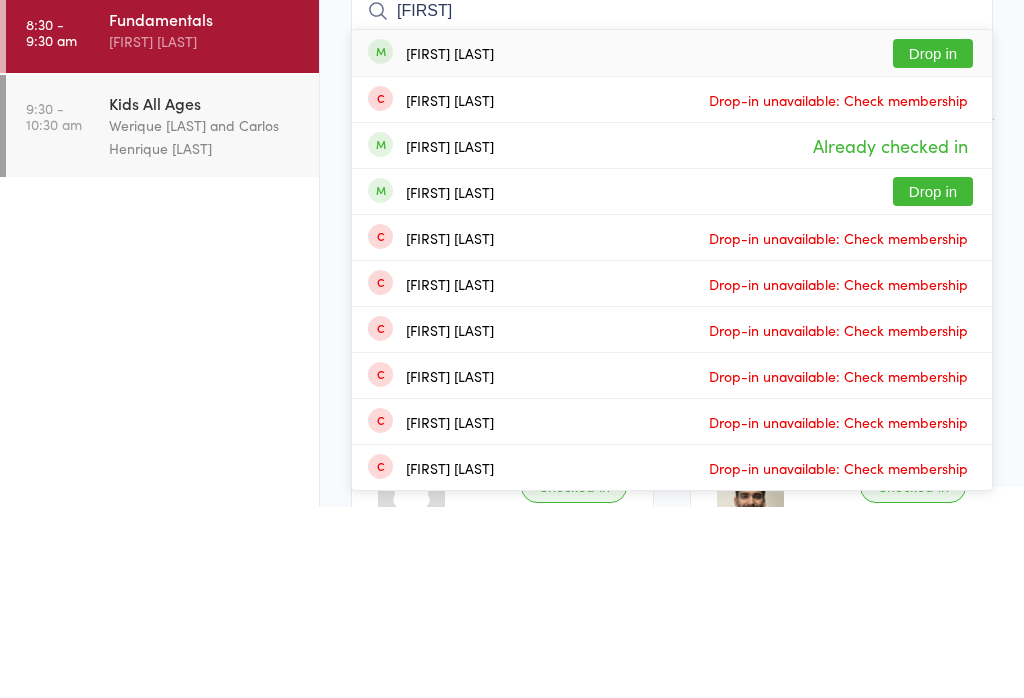 click on "Kids All Ages Werique [LAST] and Carlos Henrique [LAST]" at bounding box center [214, 317] 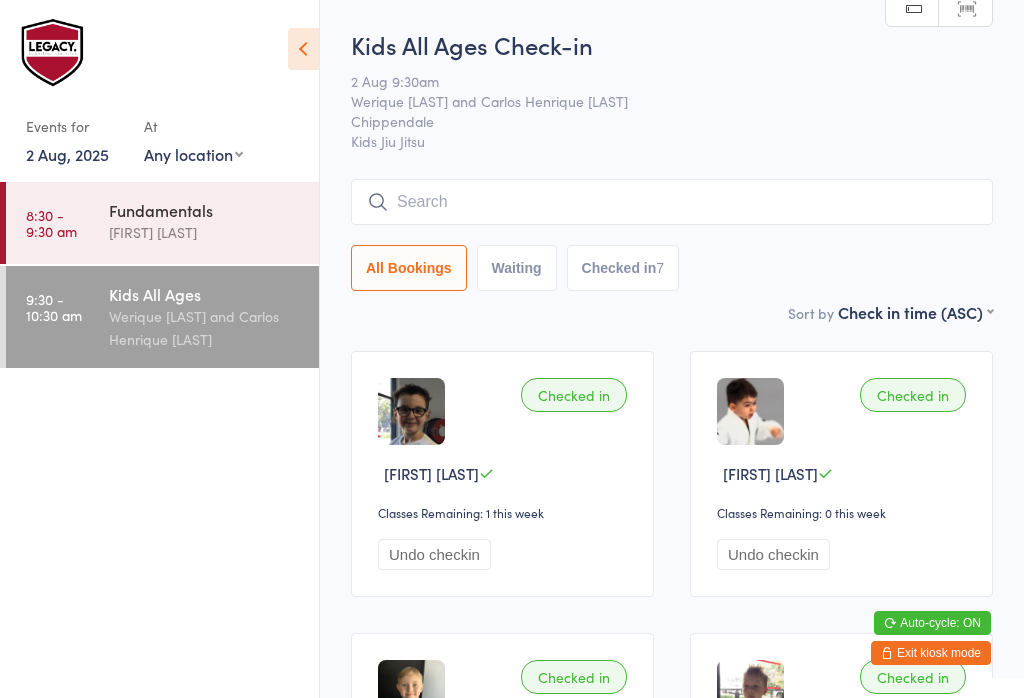 click on "Fundamentals" at bounding box center [205, 210] 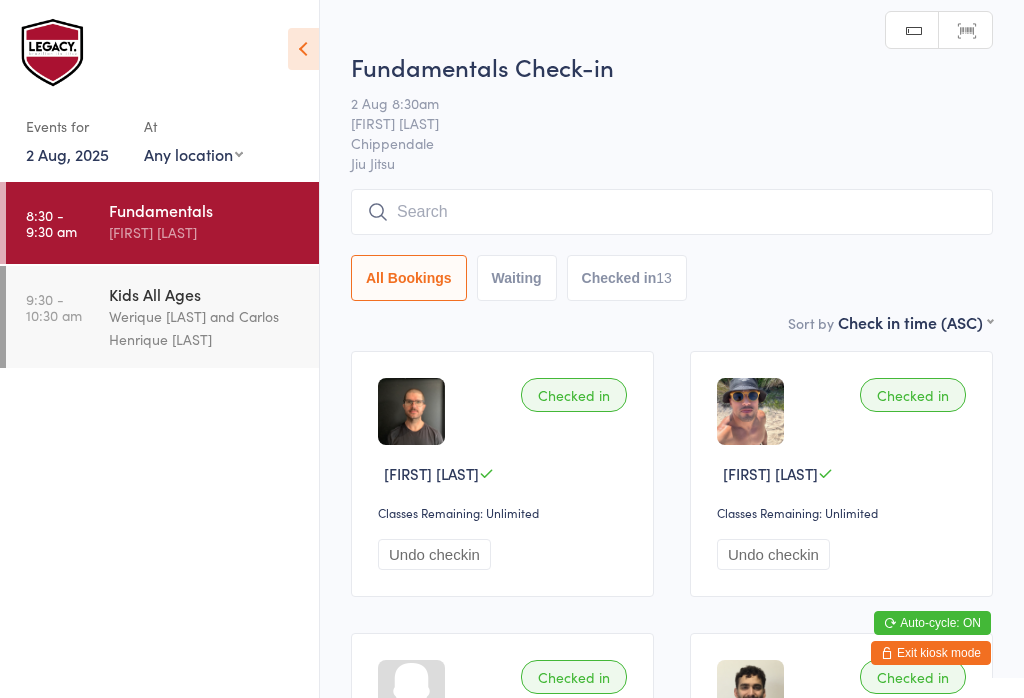 click at bounding box center [672, 212] 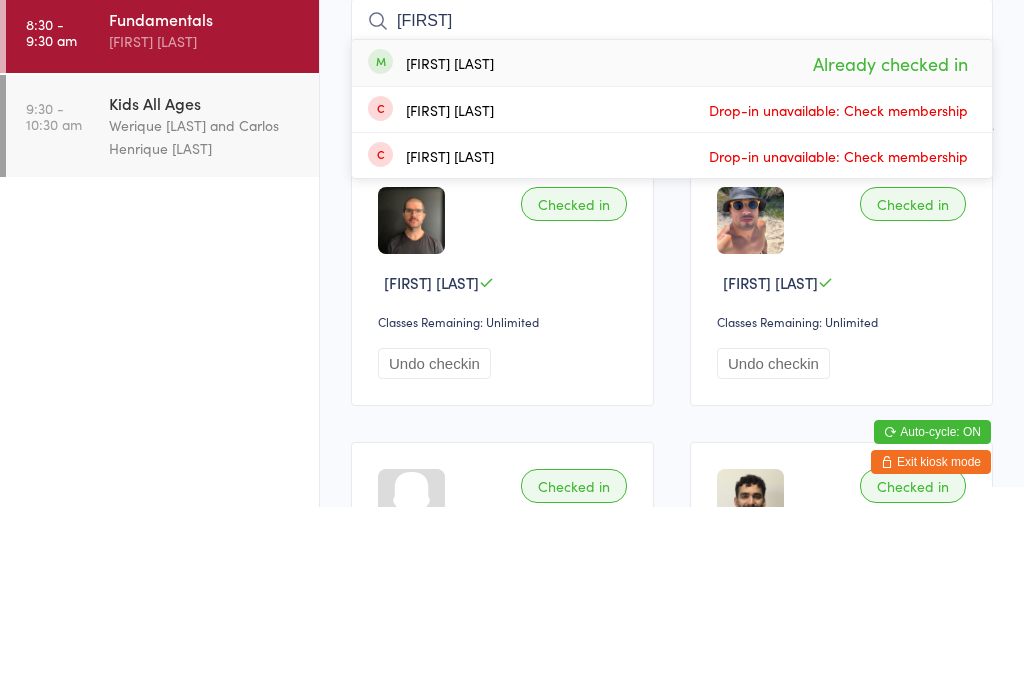 click on "Checked in [FIRST] [LAST]  Classes Remaining: Unlimited   Undo checkin Checked in [FIRST] [LAST]  Classes Remaining: Unlimited   Undo checkin Checked in [FIRST] [LAST]  Classes Remaining: Unlimited   Undo checkin Checked in [FIRST] [LAST]  Classes Remaining: Unlimited   Undo checkin Checked in [FIRST] [LAST]  Classes Remaining: Unlimited   Undo checkin Checked in [FIRST] [LAST]  Classes Remaining: Unlimited   Undo checkin Checked in [FIRST] [LAST]  Classes Remaining: Unlimited   Undo checkin Checked in [FIRST] [LAST]  Classes Remaining: Unlimited   Undo checkin Checked in [FIRST] [LAST]  Classes Remaining: Unlimited   Undo checkin Checked in [FIRST] [LAST]  Classes Remaining: Unlimited   Undo checkin Checked in [FIRST] [LAST]  Classes Remaining: Unlimited   Undo checkin Checked in [FIRST] [LAST]  Classes Remaining: Unlimited   Undo checkin" at bounding box center [672, 1320] 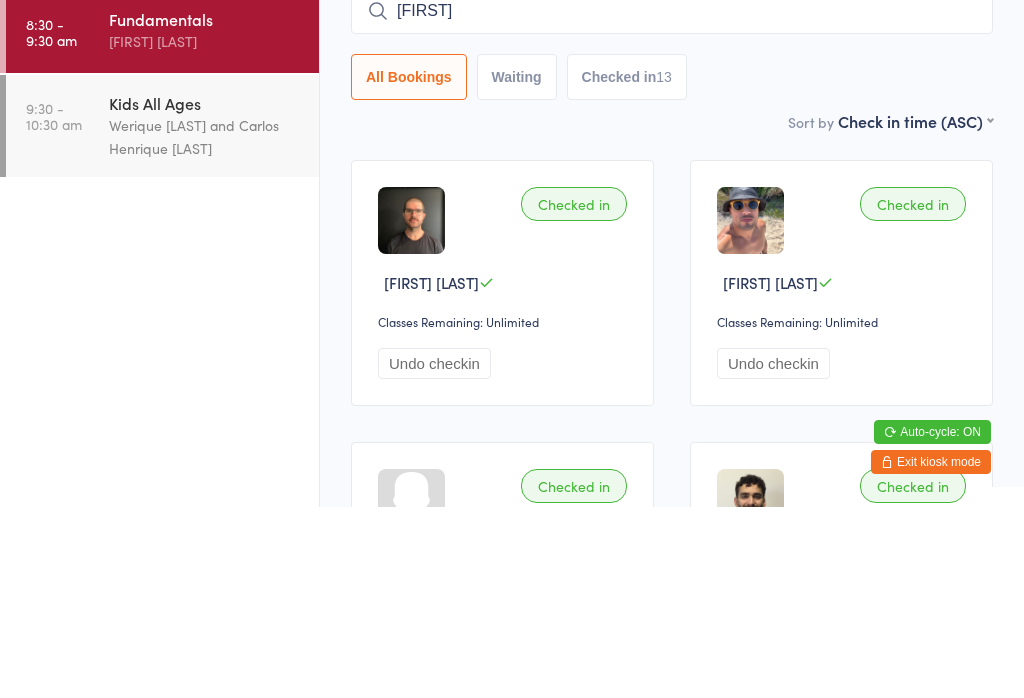scroll, scrollTop: 191, scrollLeft: 0, axis: vertical 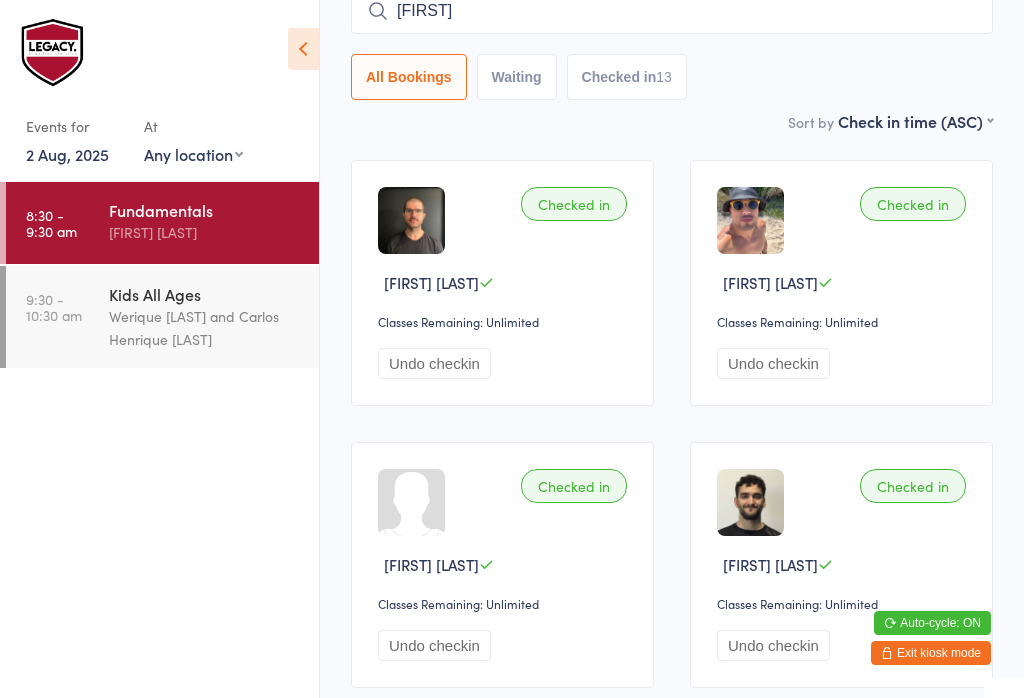 click on "[FIRST]" at bounding box center (672, 11) 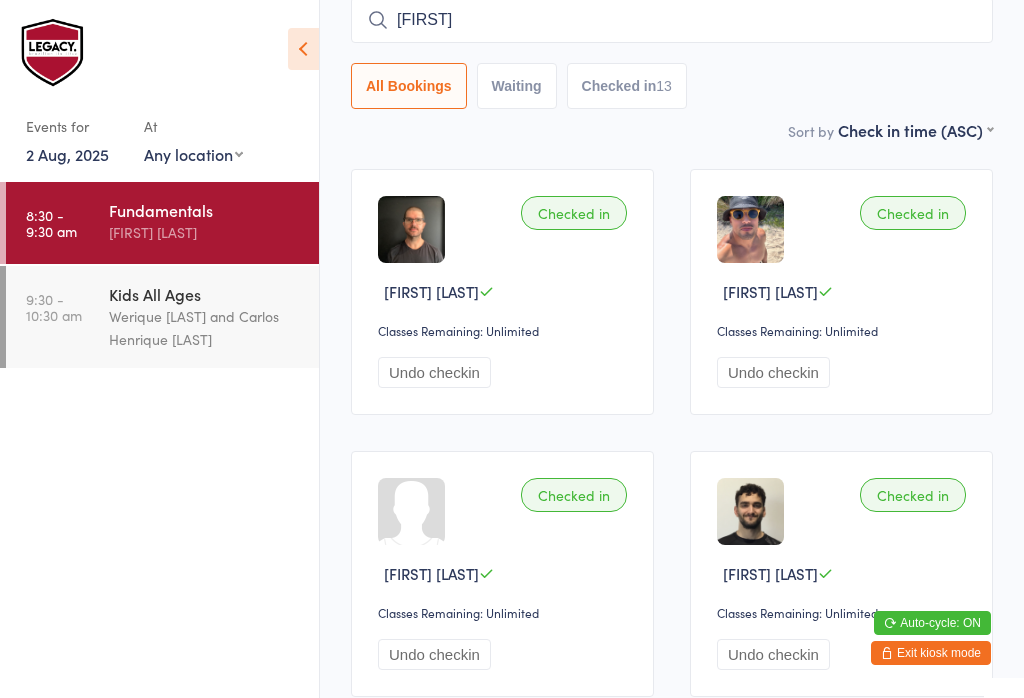 scroll, scrollTop: 181, scrollLeft: 0, axis: vertical 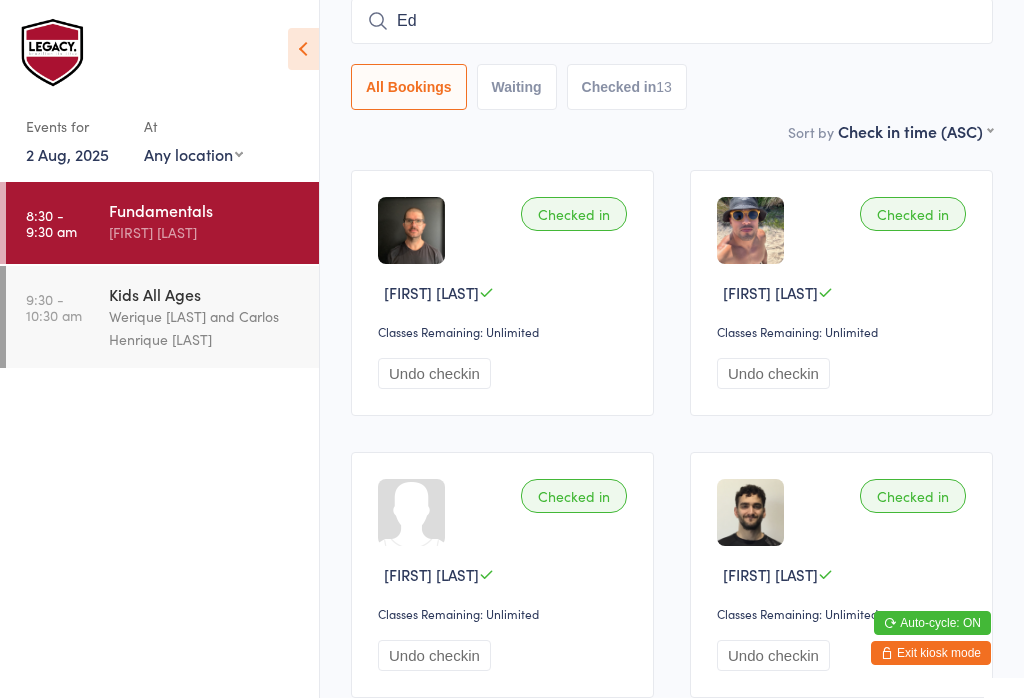 type on "E" 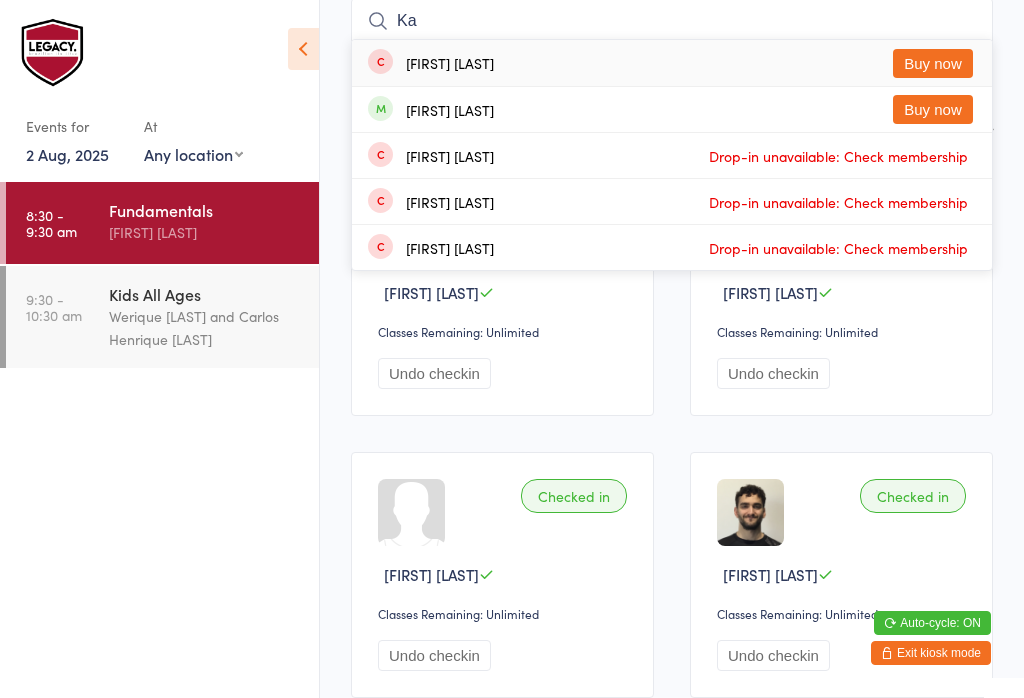 type on "K" 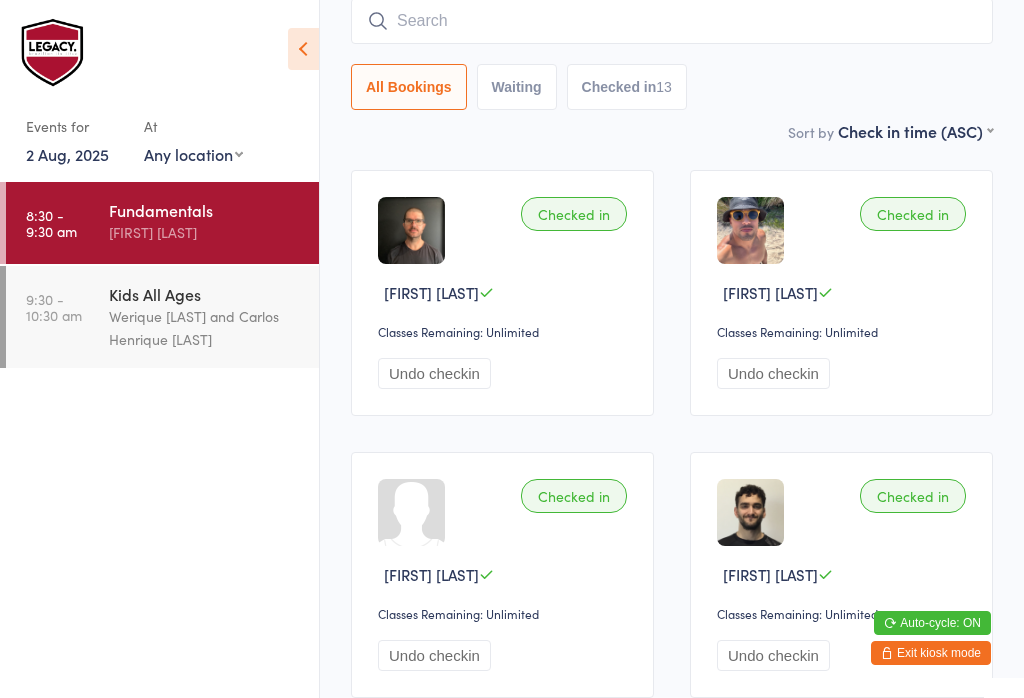 type 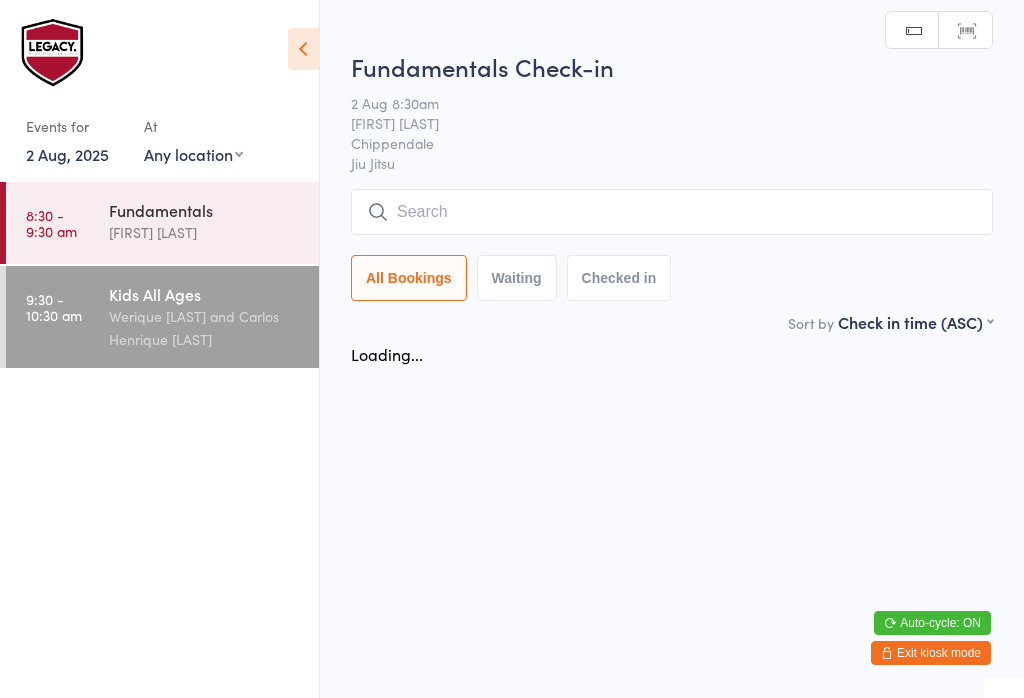 scroll, scrollTop: 0, scrollLeft: 0, axis: both 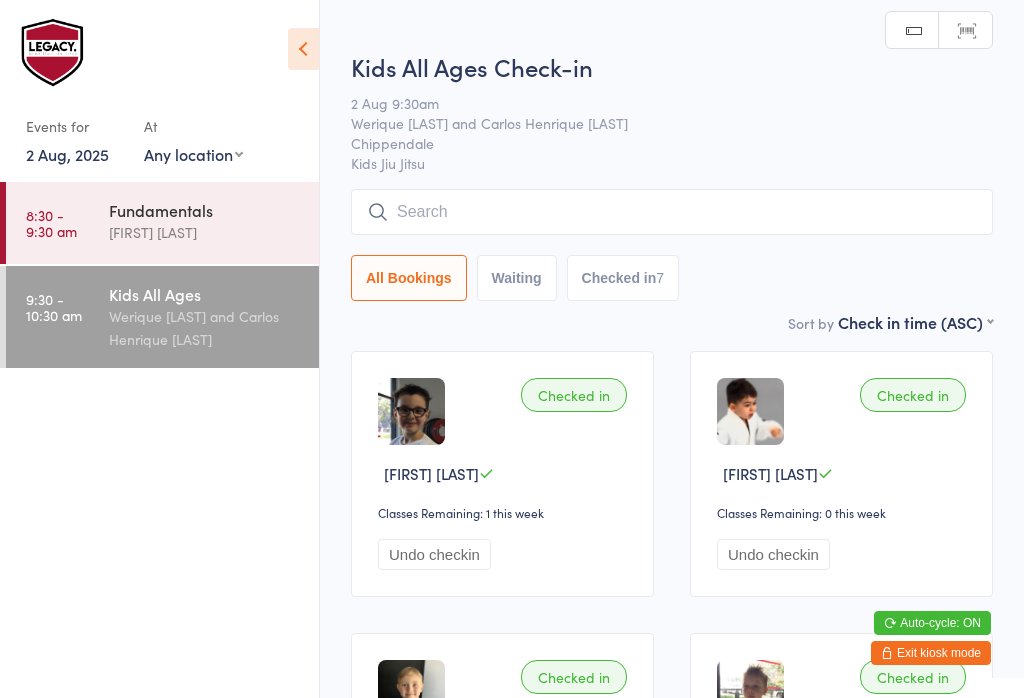 click at bounding box center (672, 212) 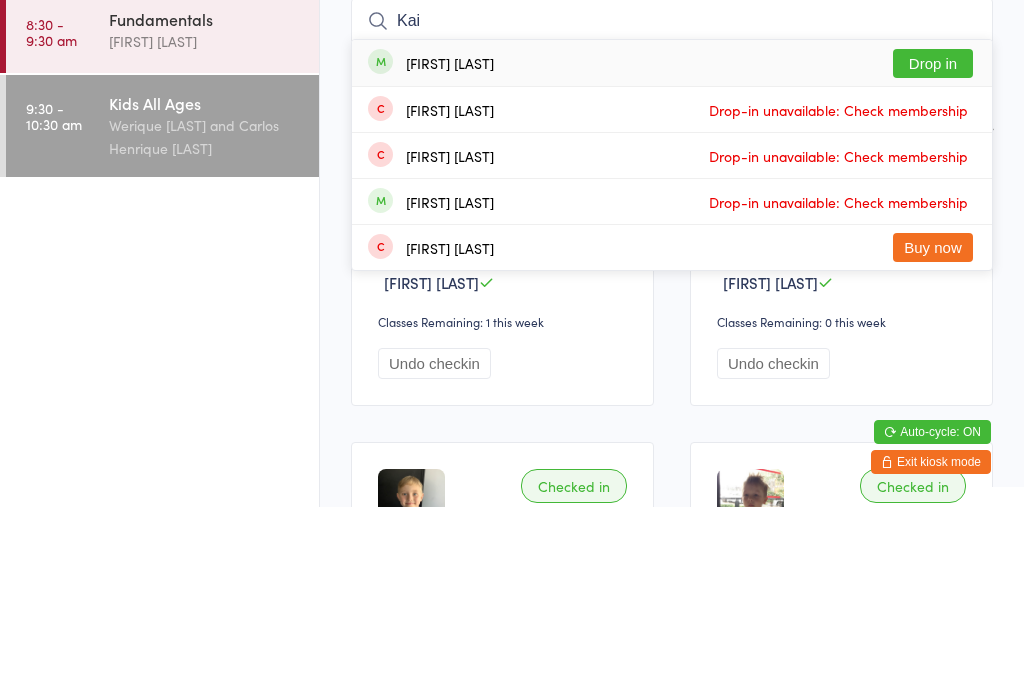 type on "Kai" 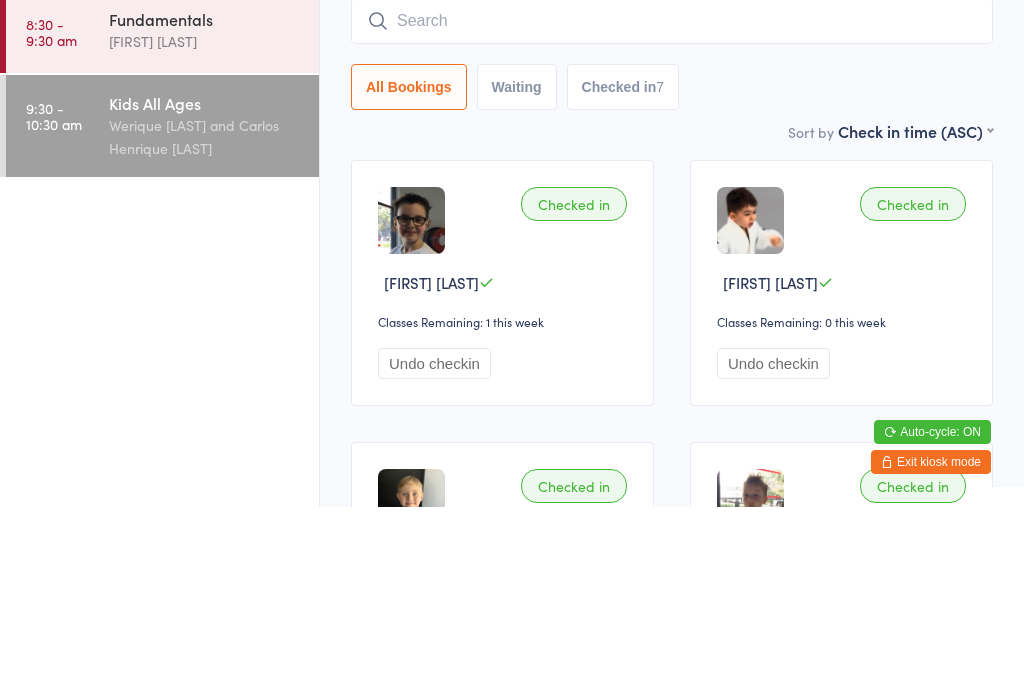 scroll, scrollTop: 191, scrollLeft: 0, axis: vertical 